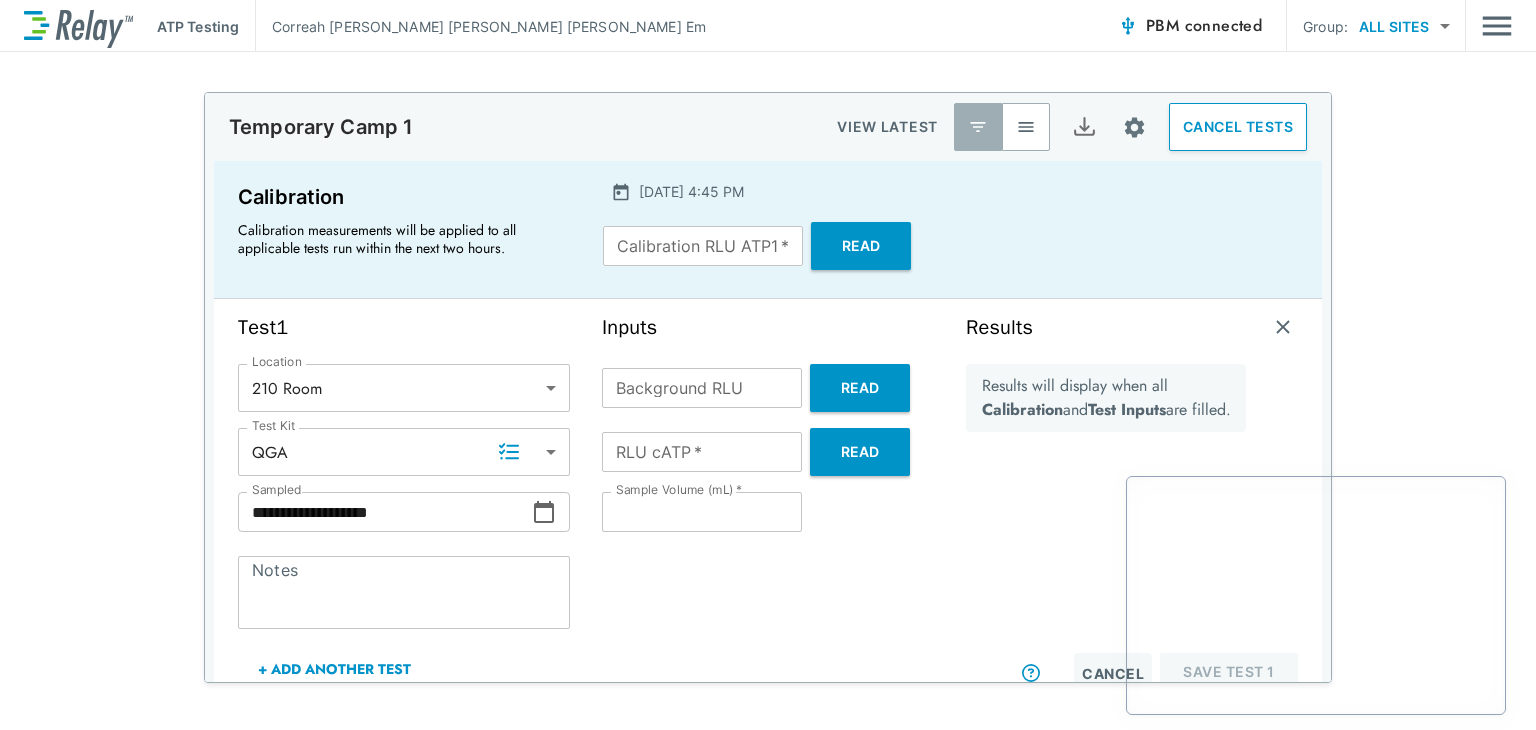 scroll, scrollTop: 0, scrollLeft: 0, axis: both 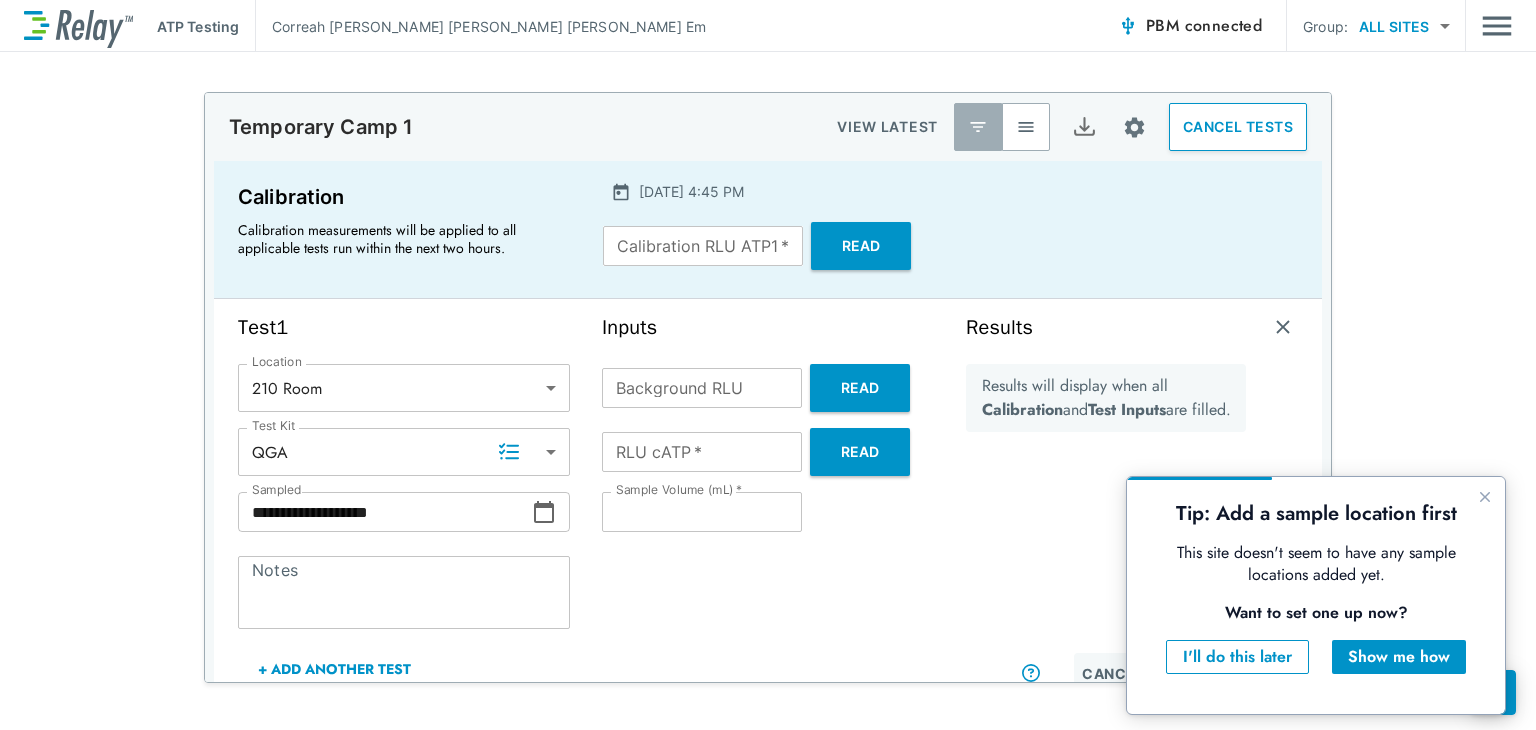 click on "Show me how" at bounding box center (1399, 657) 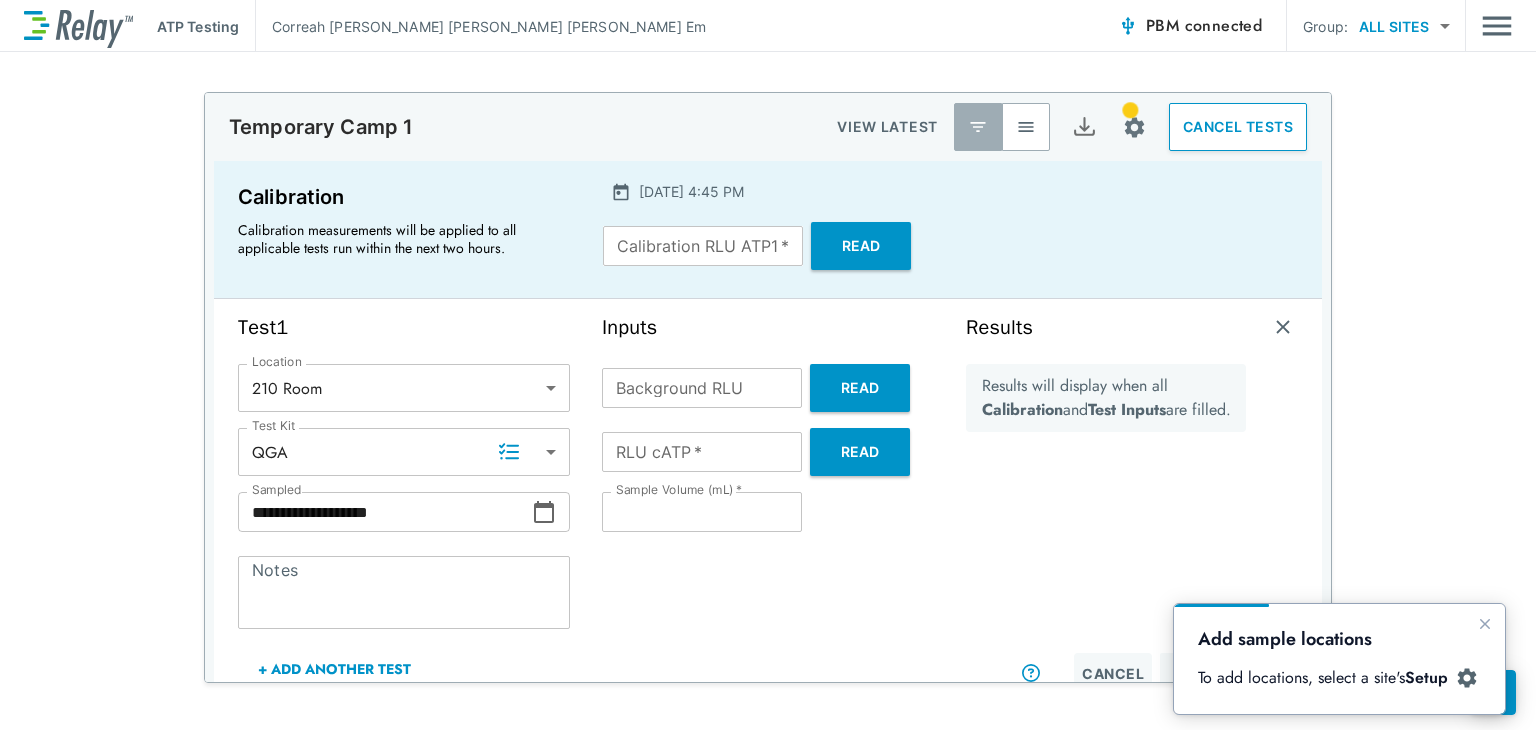 scroll, scrollTop: 0, scrollLeft: 0, axis: both 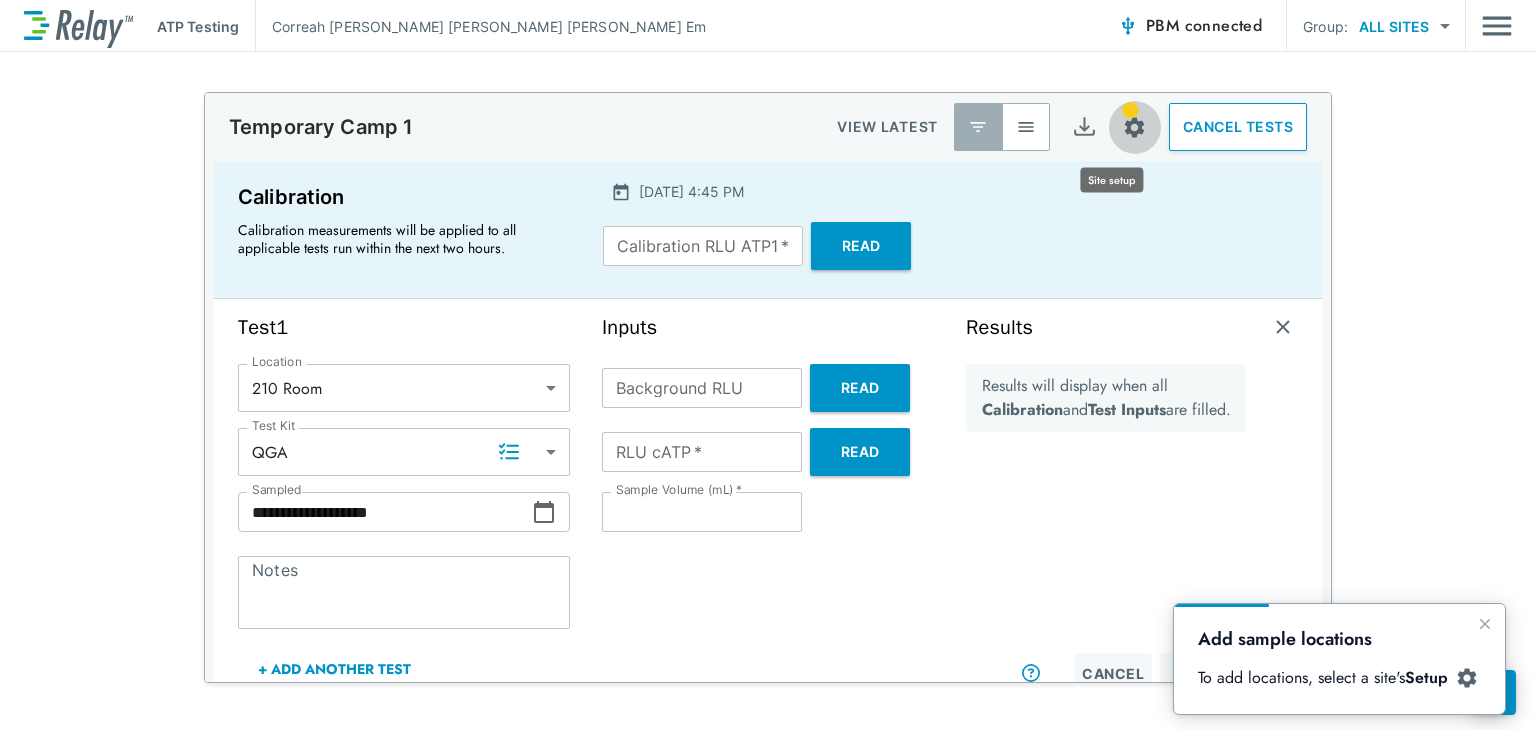 click at bounding box center [1134, 127] 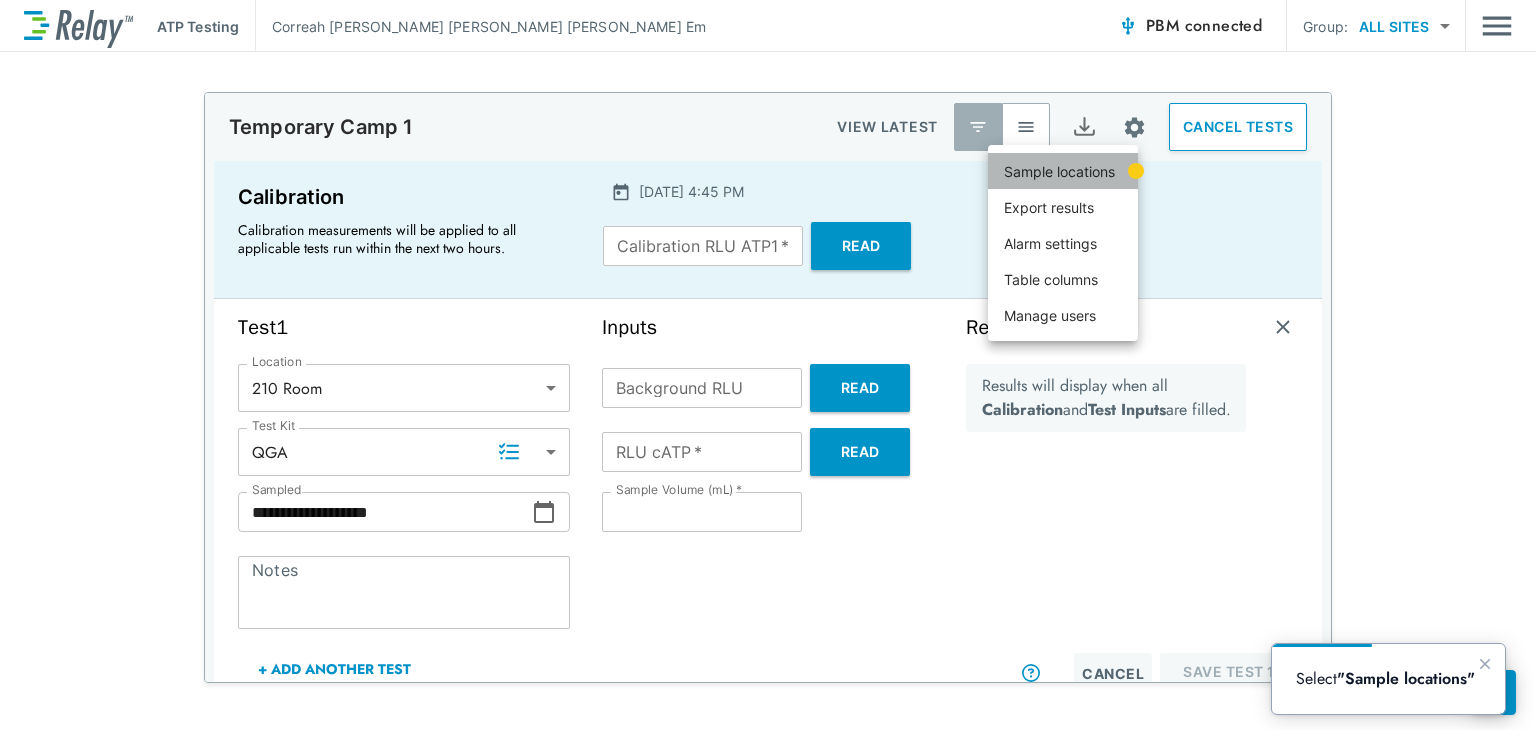 click on "Sample locations" at bounding box center (1059, 171) 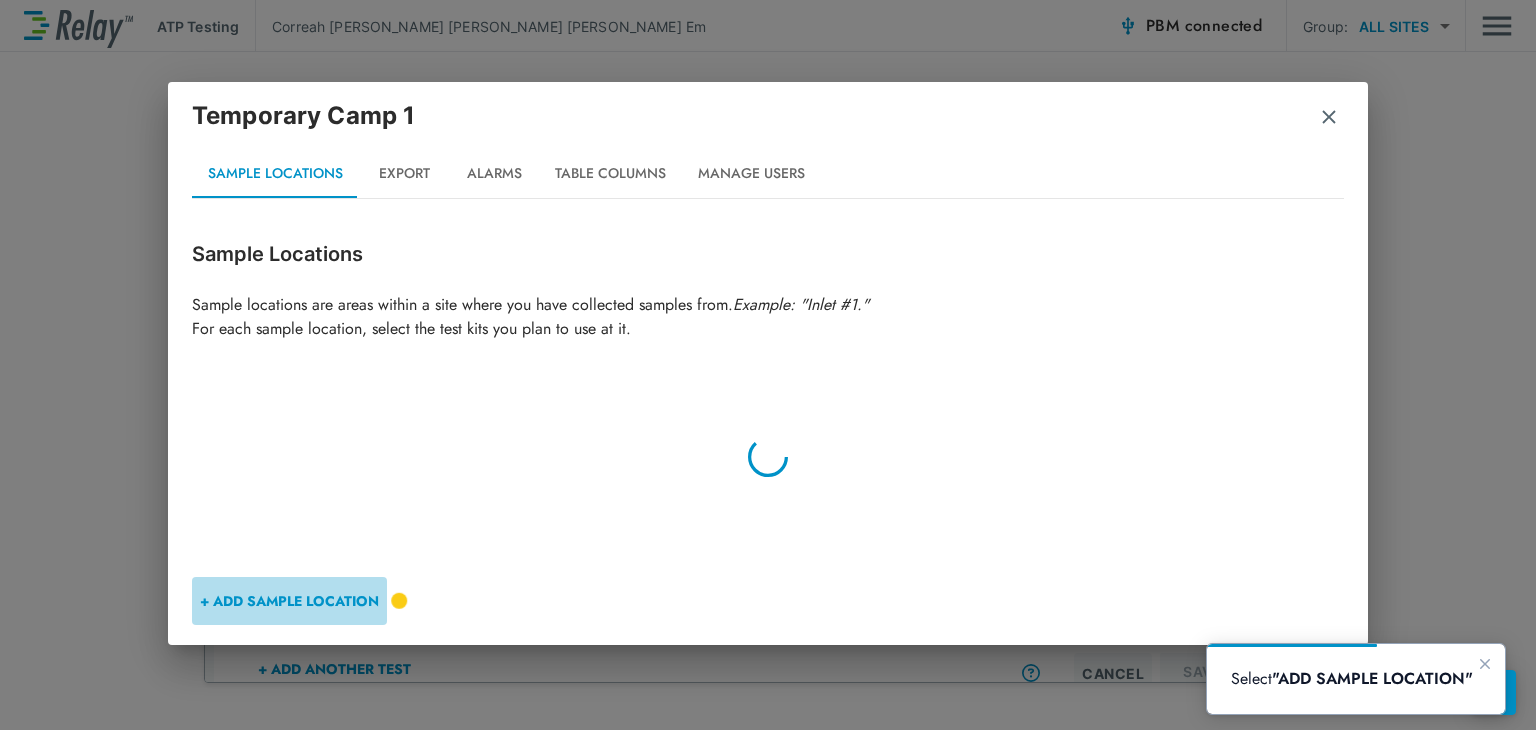 click on "+ ADD SAMPLE LOCATION" at bounding box center [289, 601] 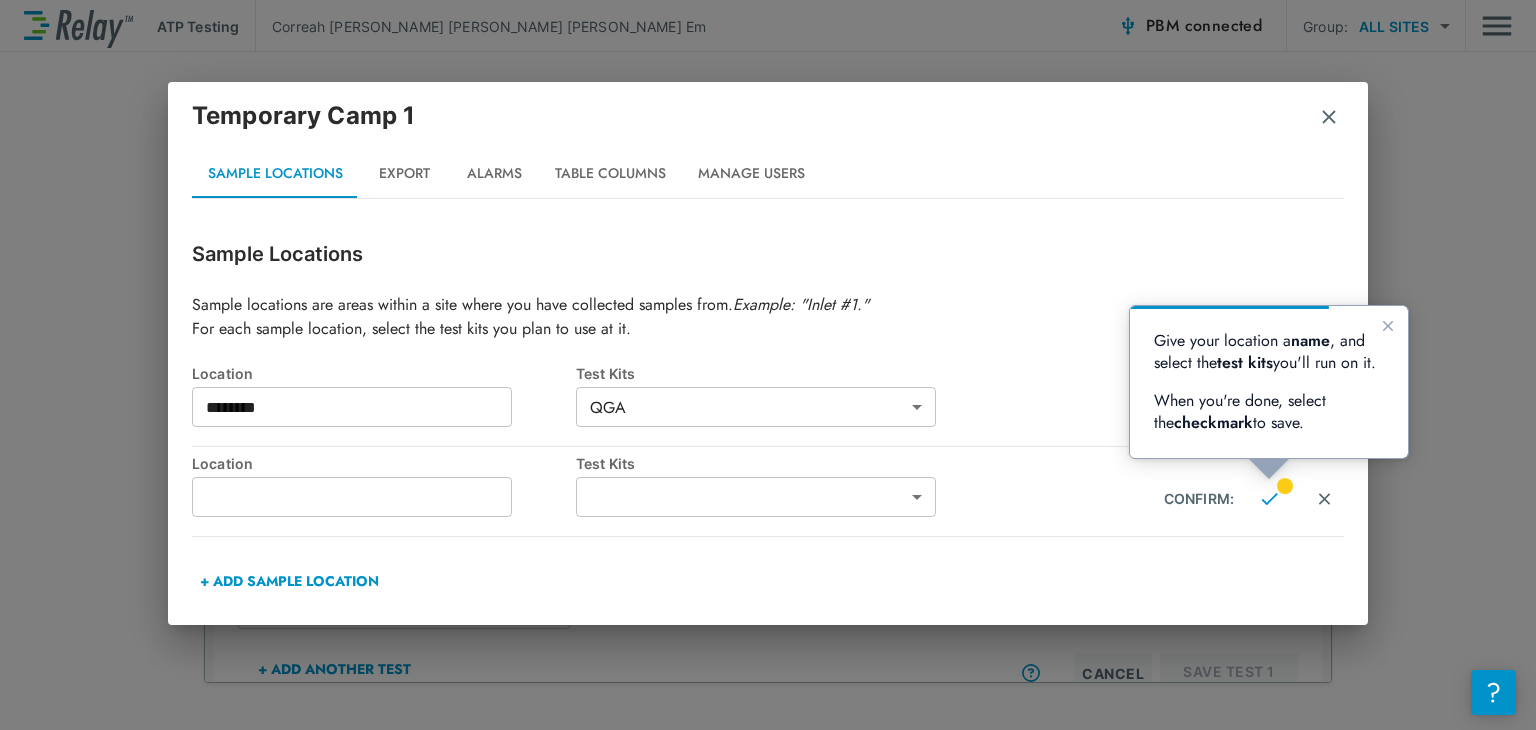 click at bounding box center [352, 497] 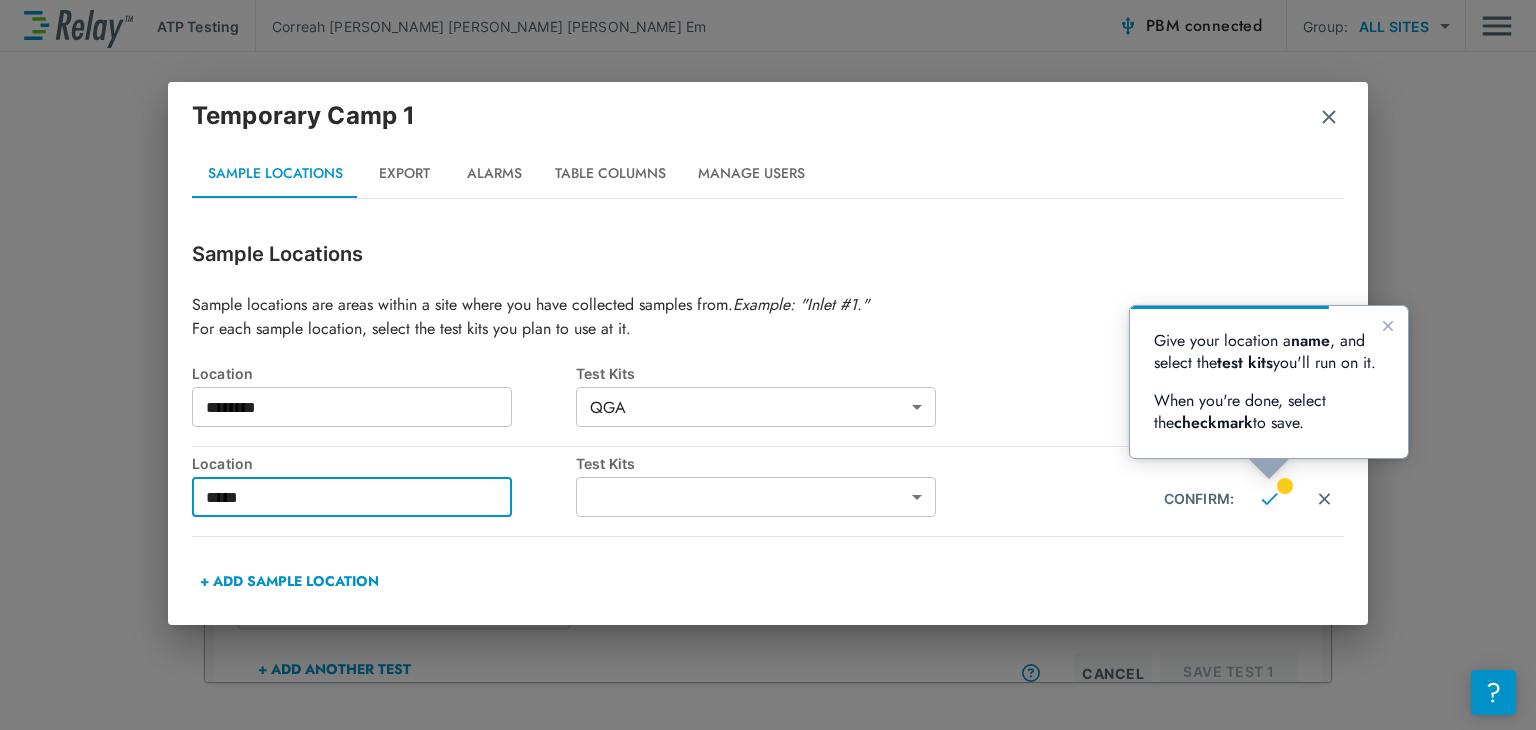 type on "****" 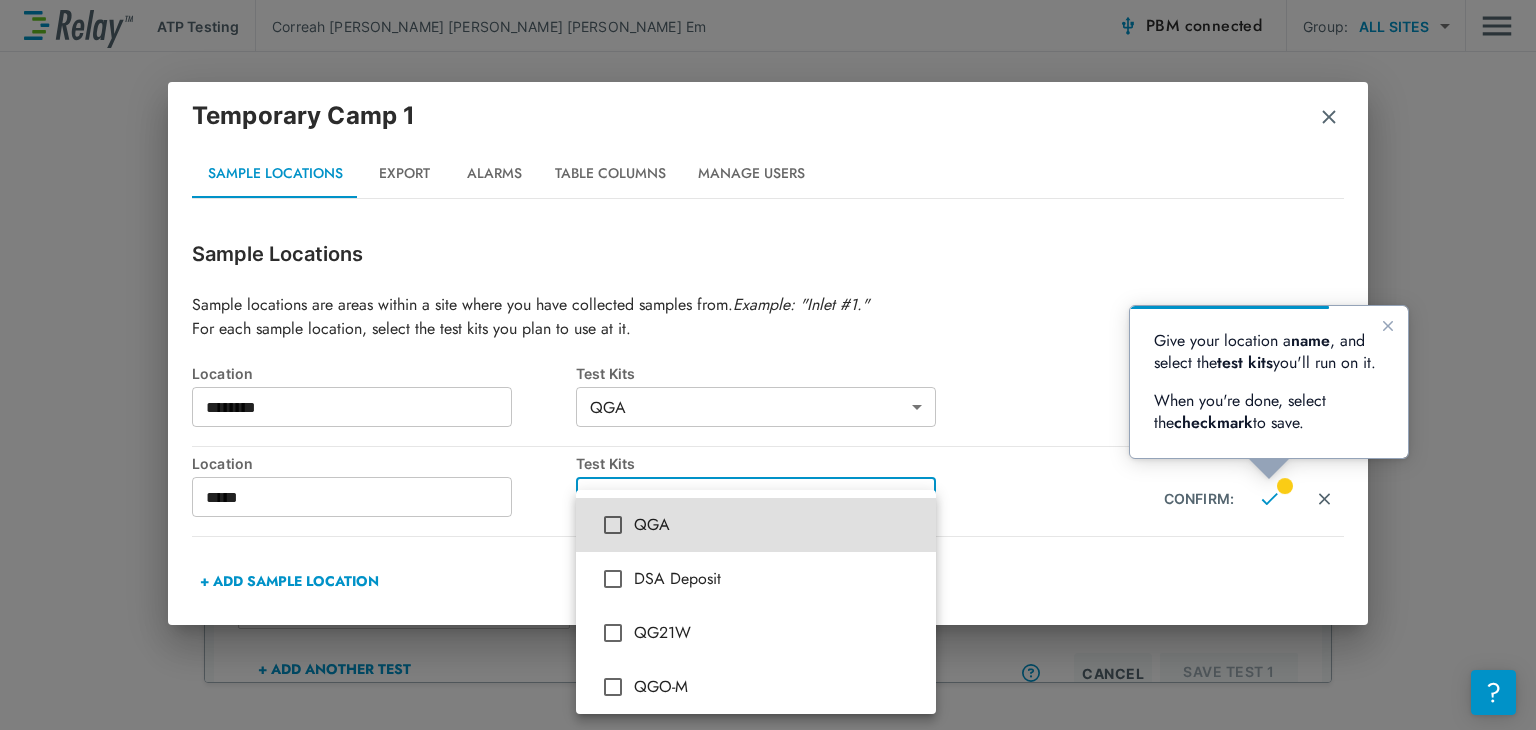 click on "**********" at bounding box center (768, 365) 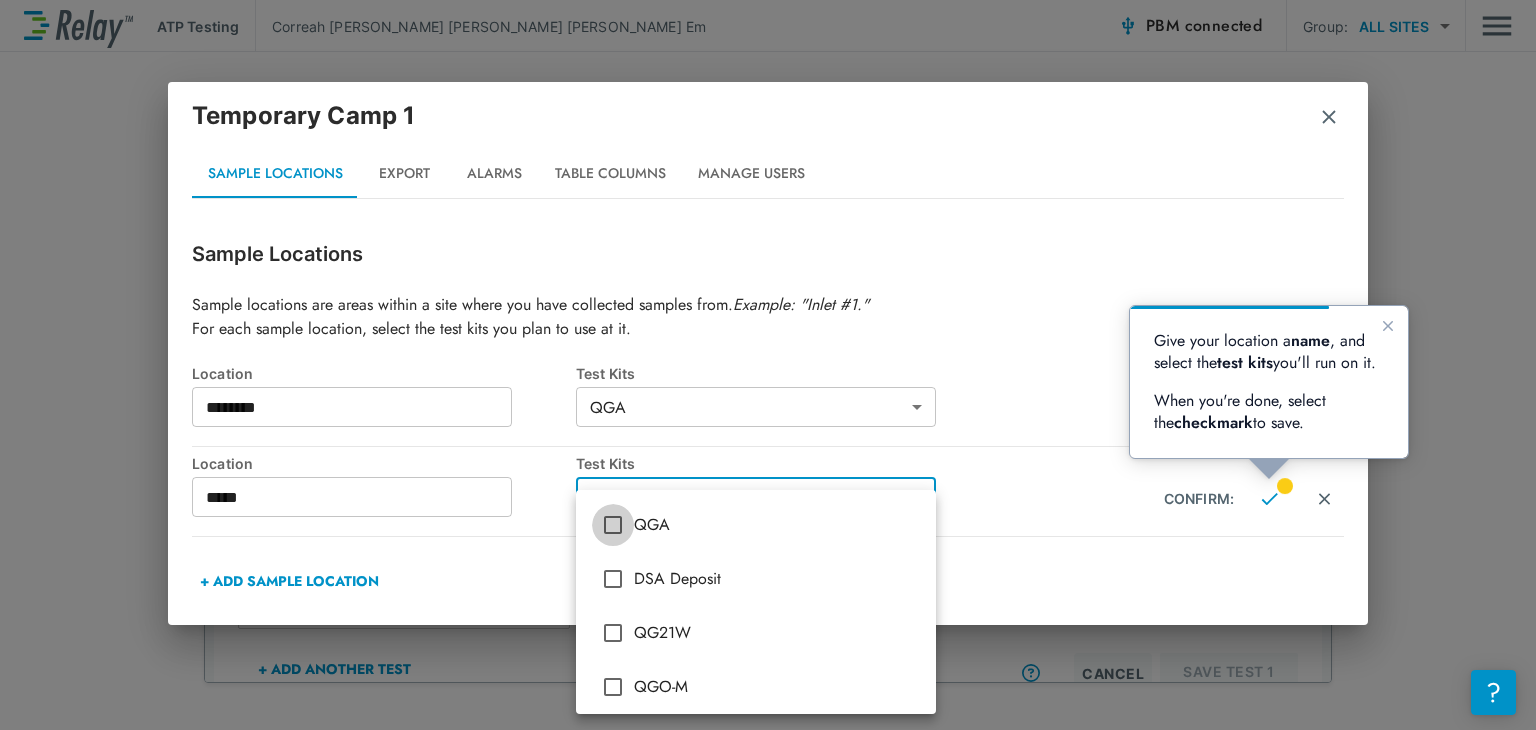 type on "***" 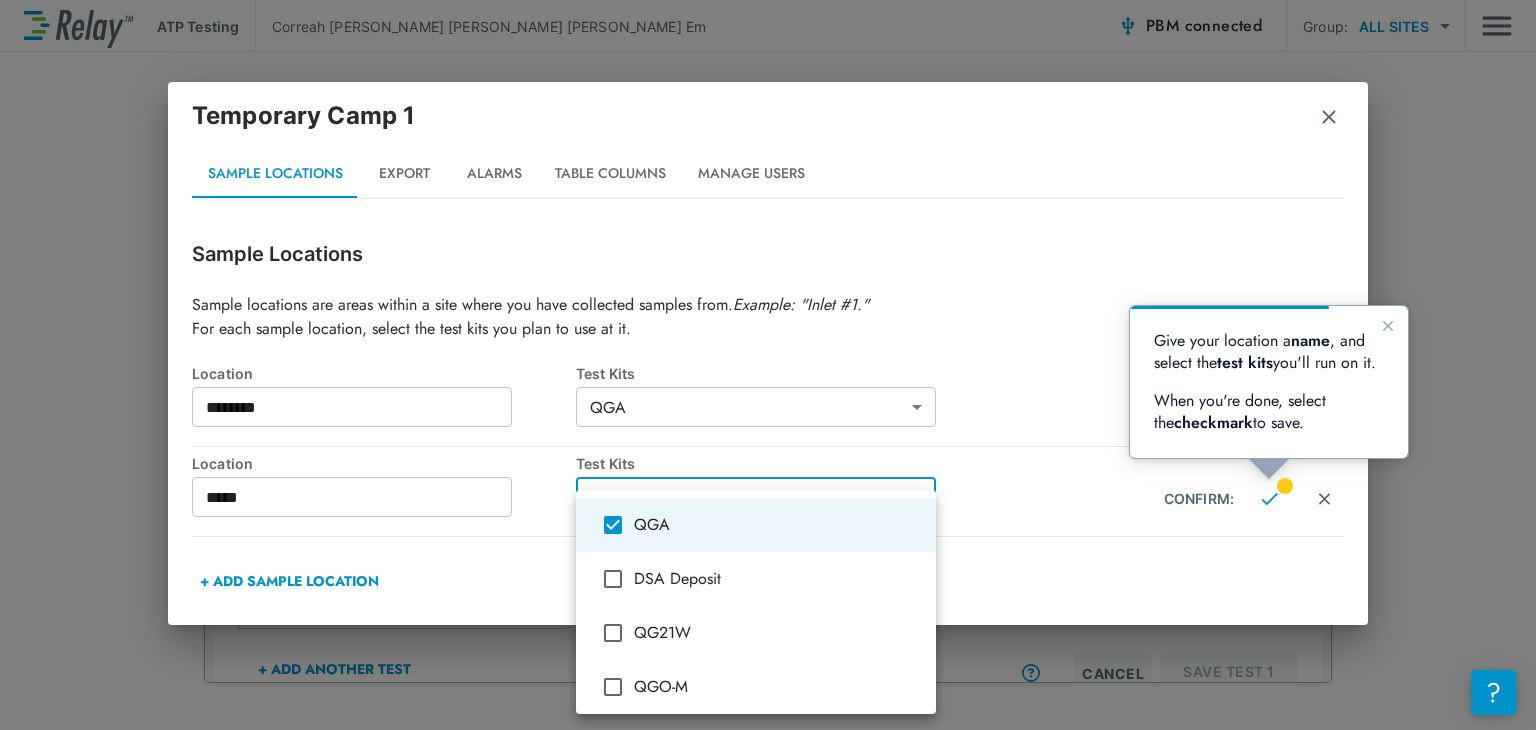 click at bounding box center (768, 365) 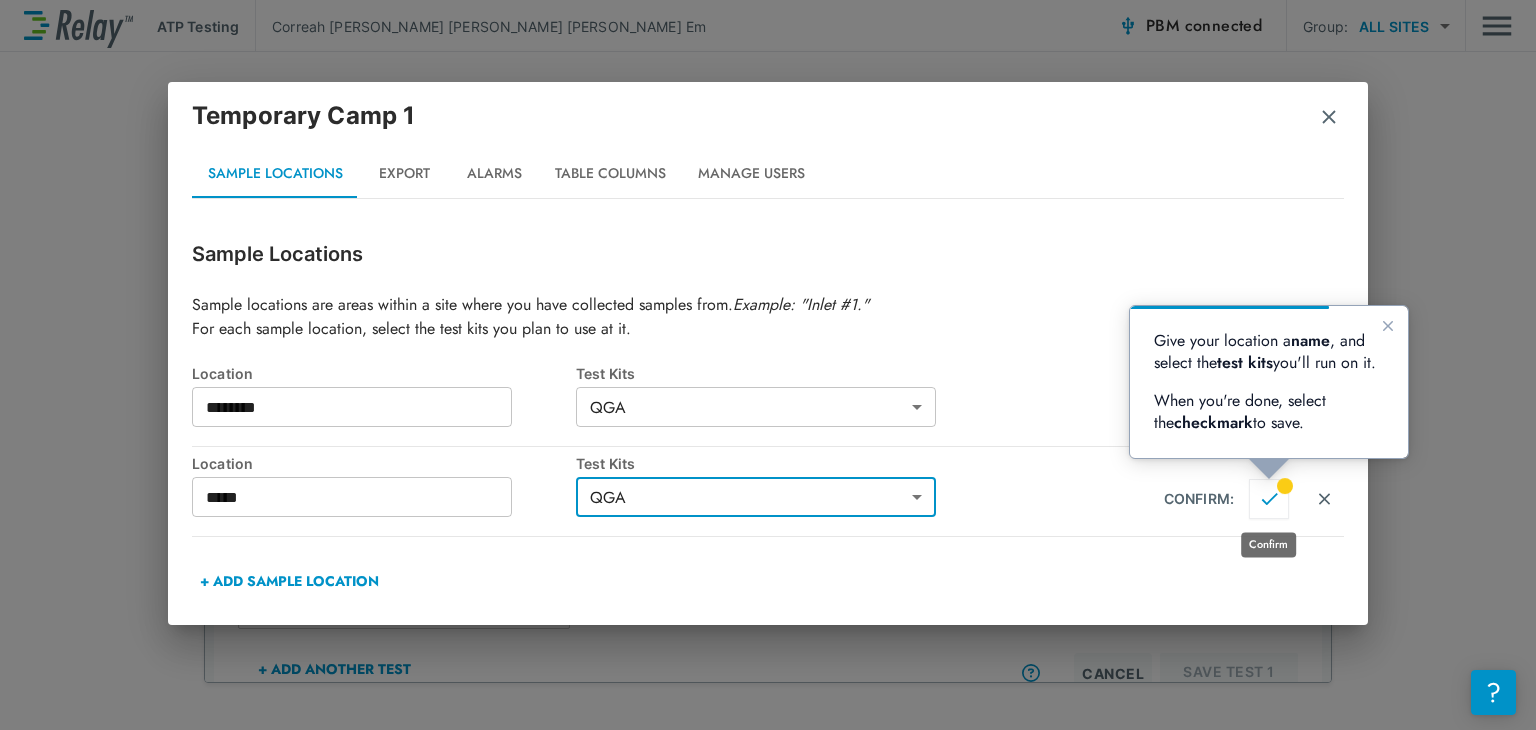 click at bounding box center (1269, 499) 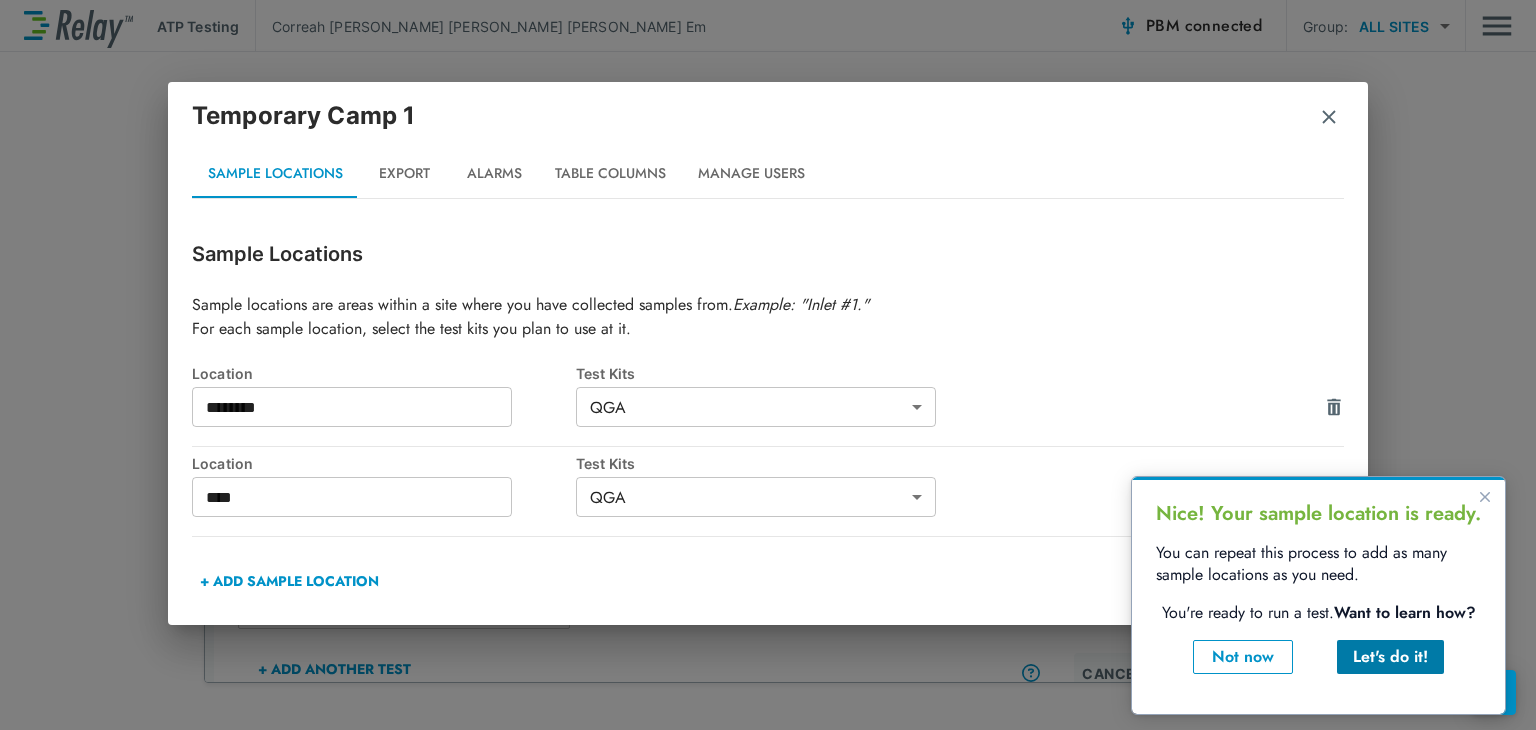 click on "Let's do it!" at bounding box center [1390, 657] 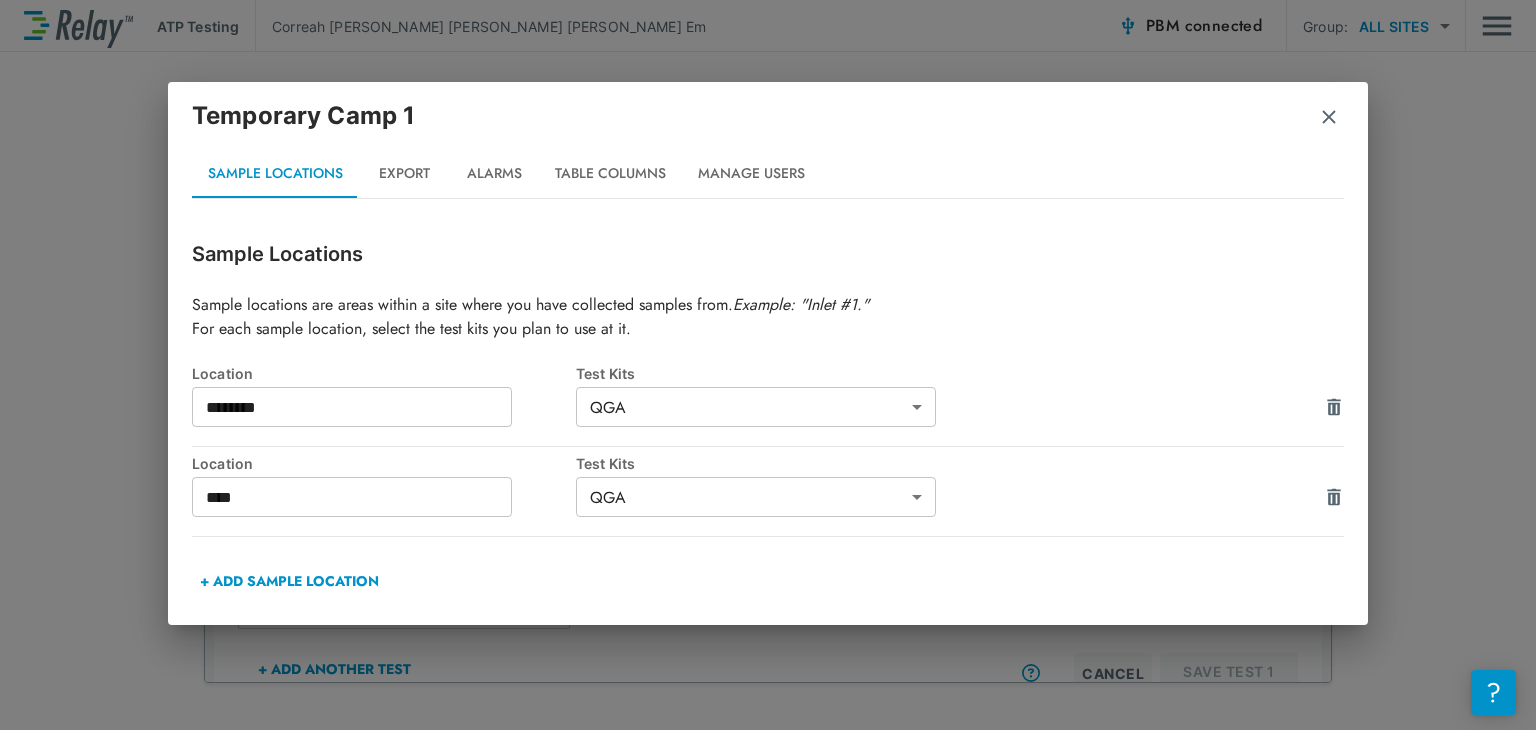 scroll, scrollTop: 0, scrollLeft: 0, axis: both 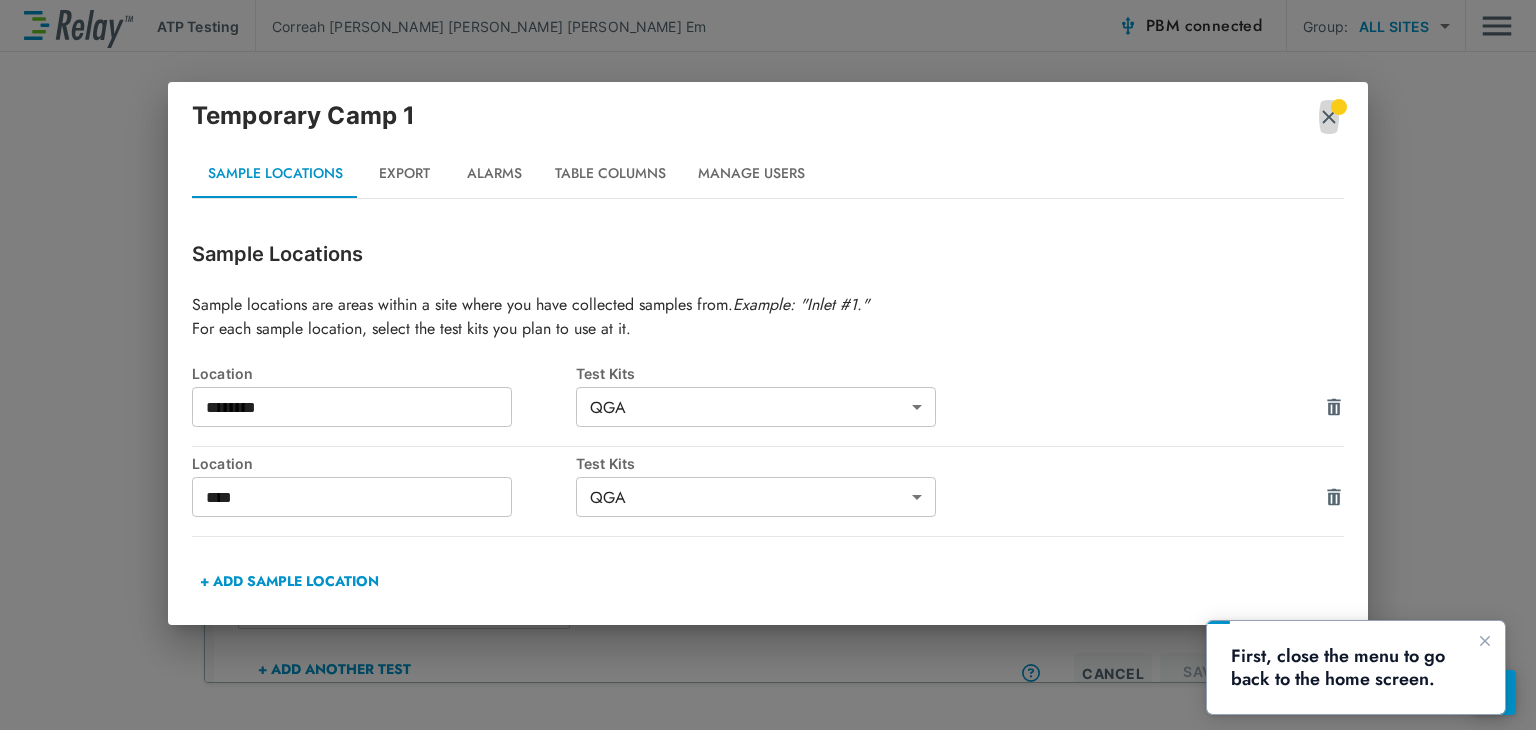 click at bounding box center (1329, 117) 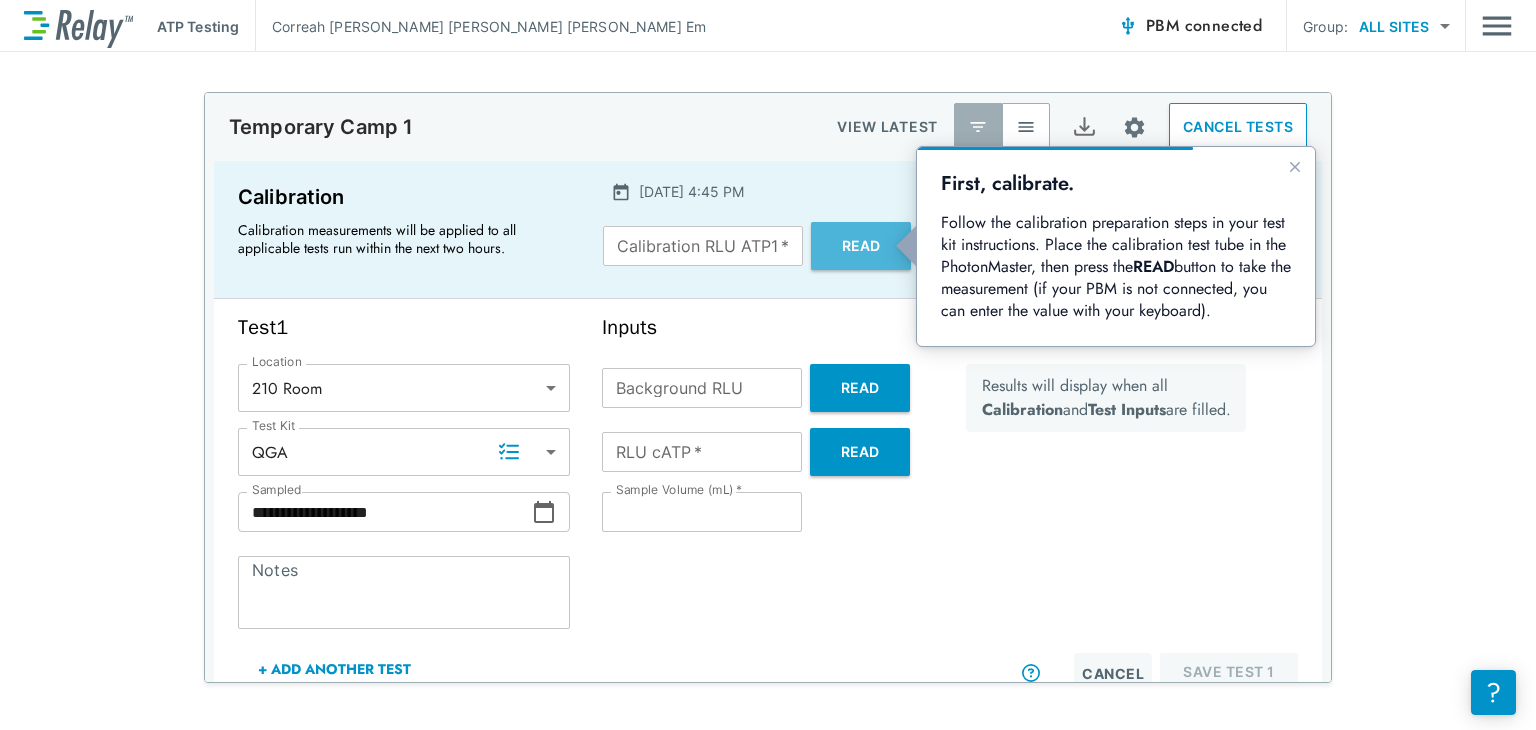 click on "Read" at bounding box center [861, 246] 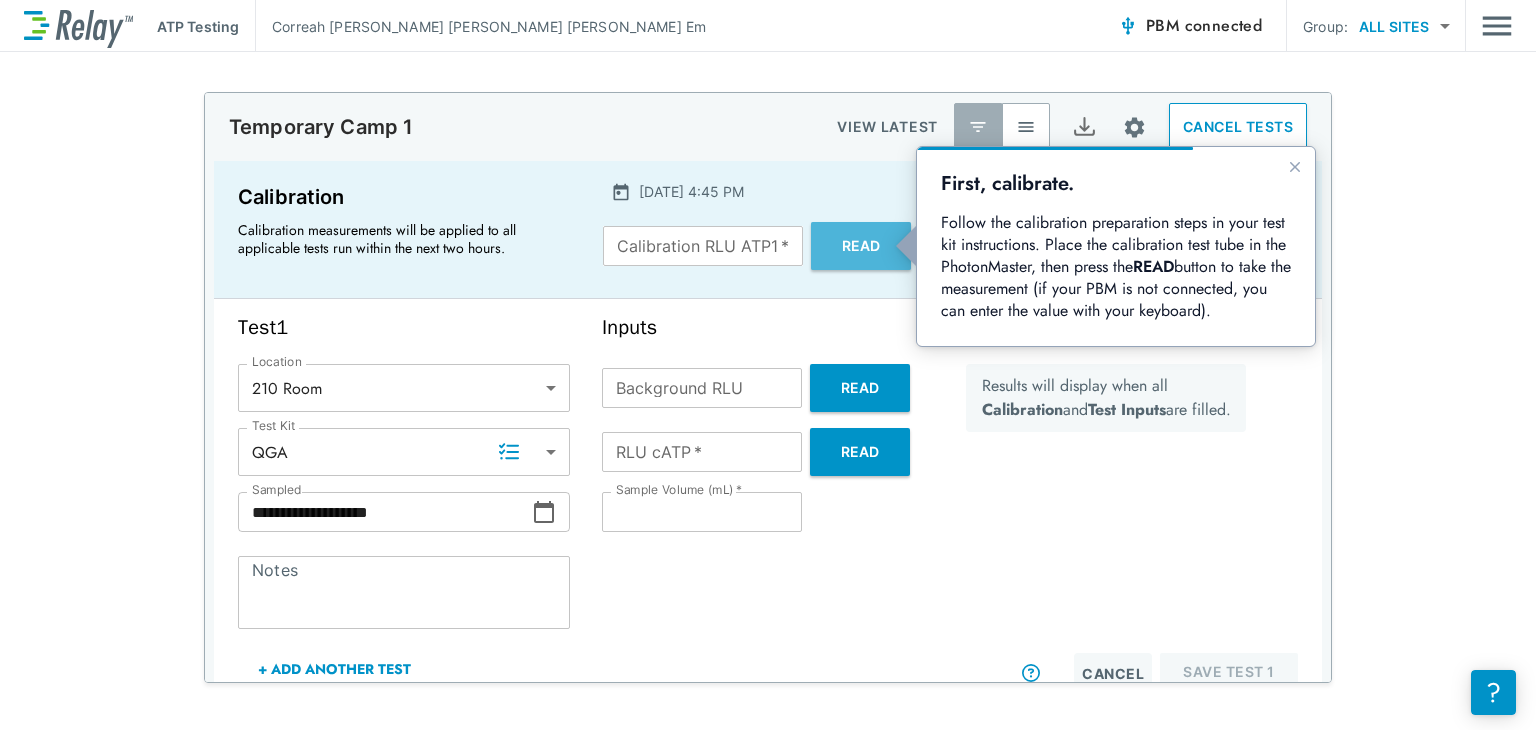 click on "Read" at bounding box center (861, 246) 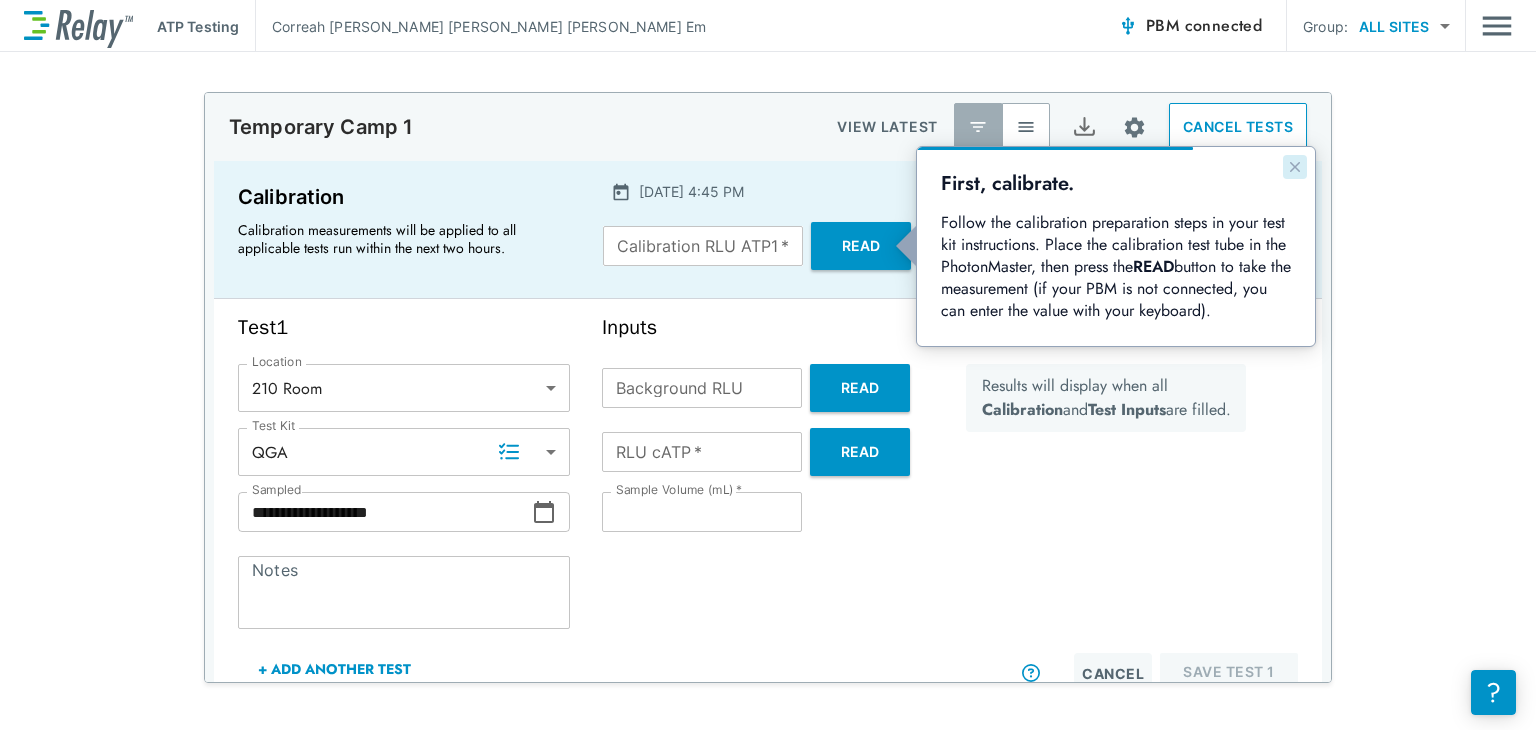 click 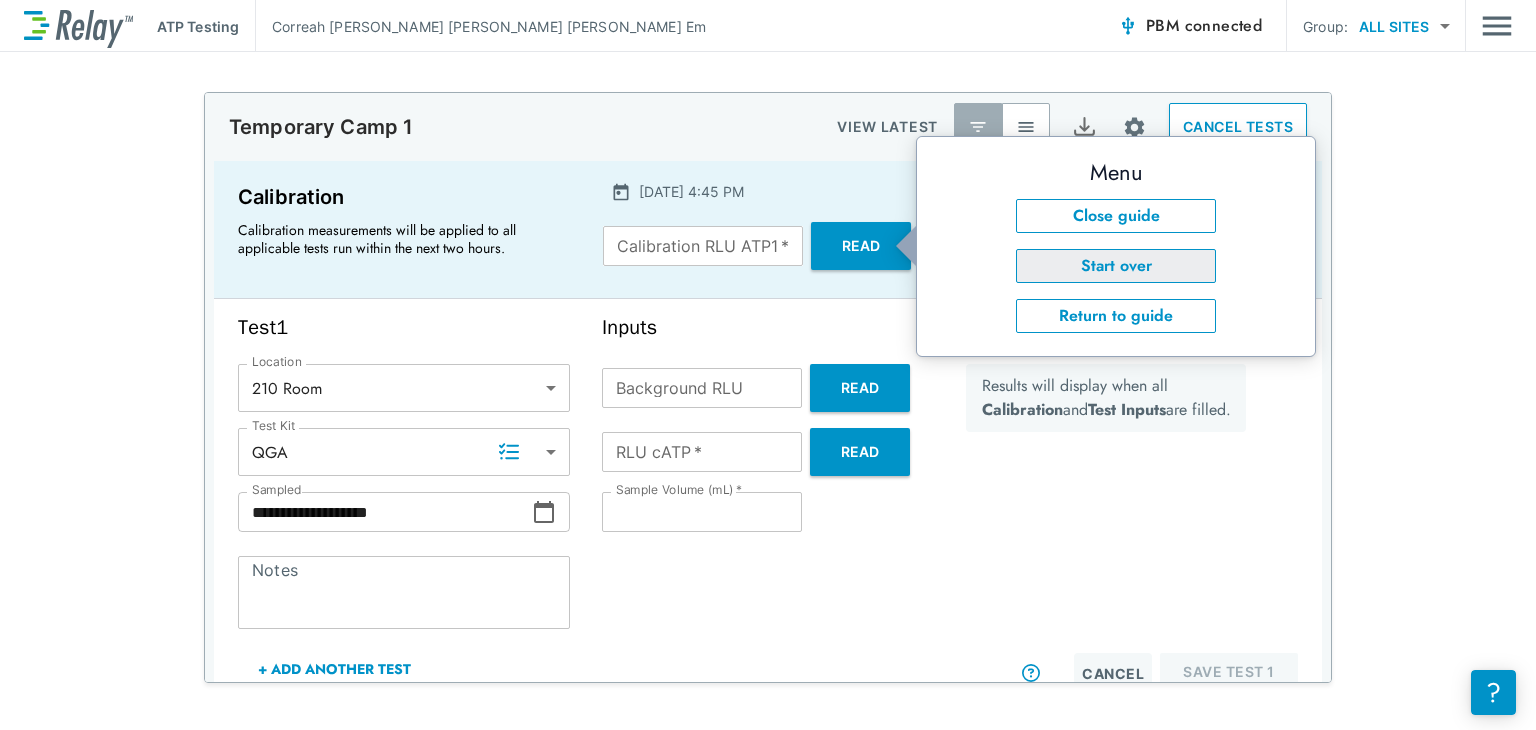 click on "Start over" at bounding box center [1116, 266] 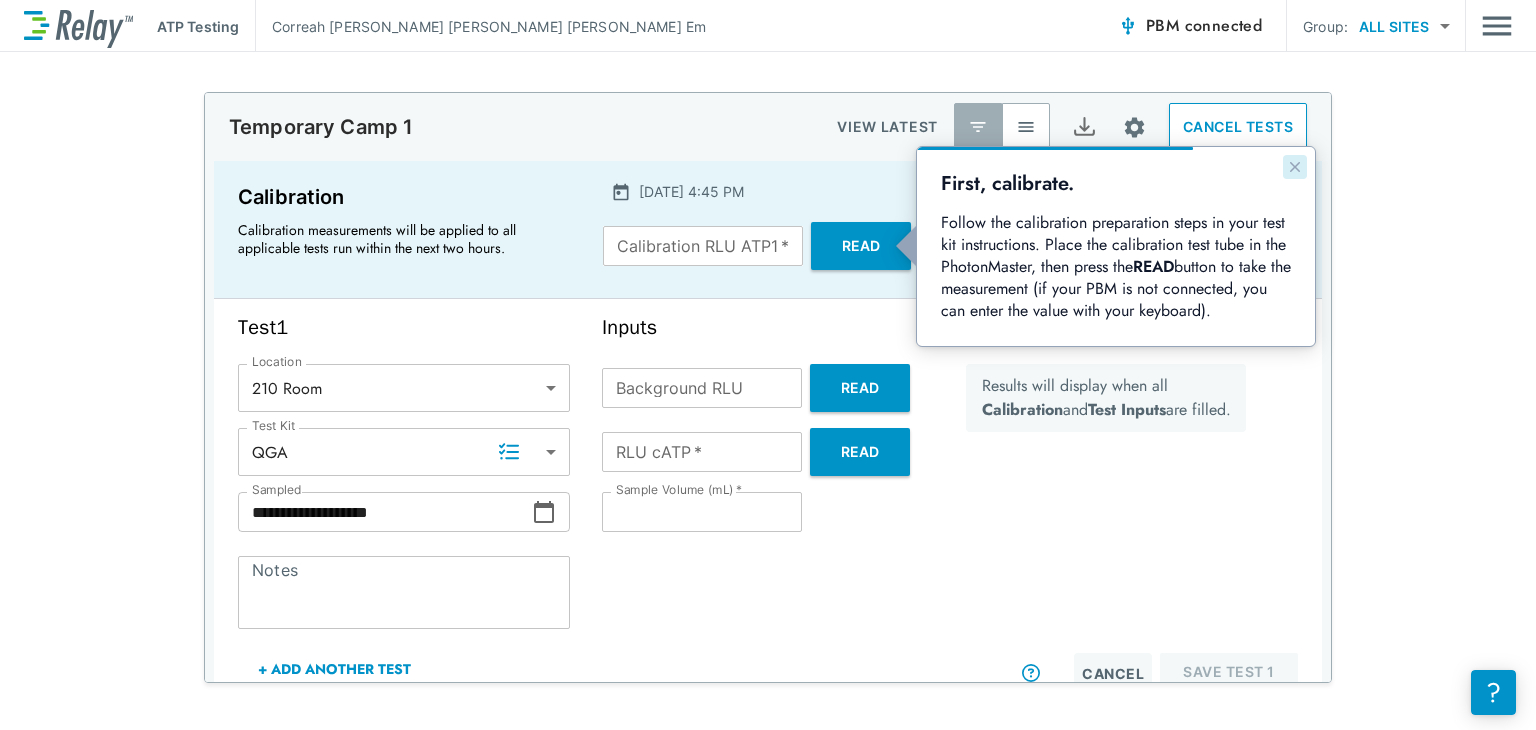 click 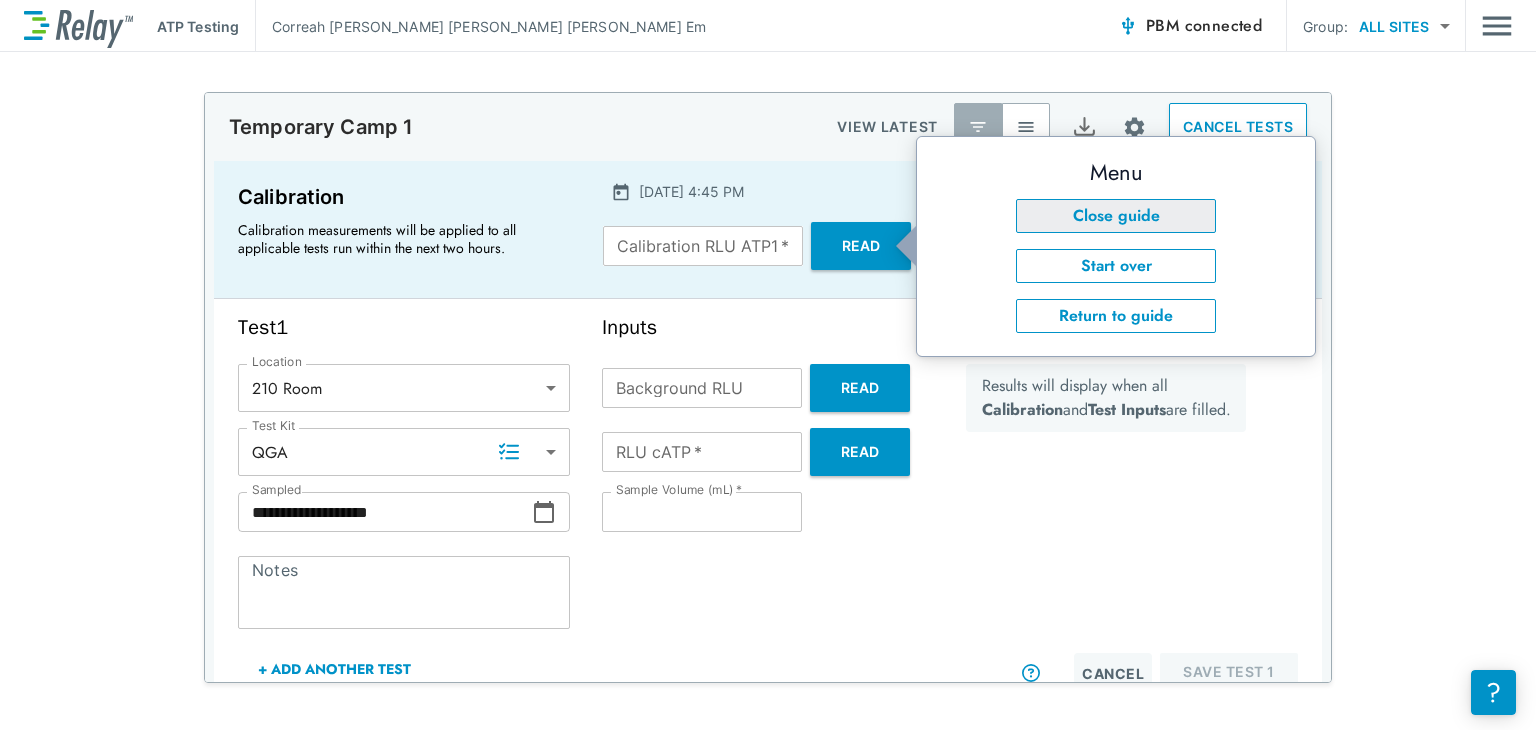 click on "Close guide" at bounding box center (1116, 216) 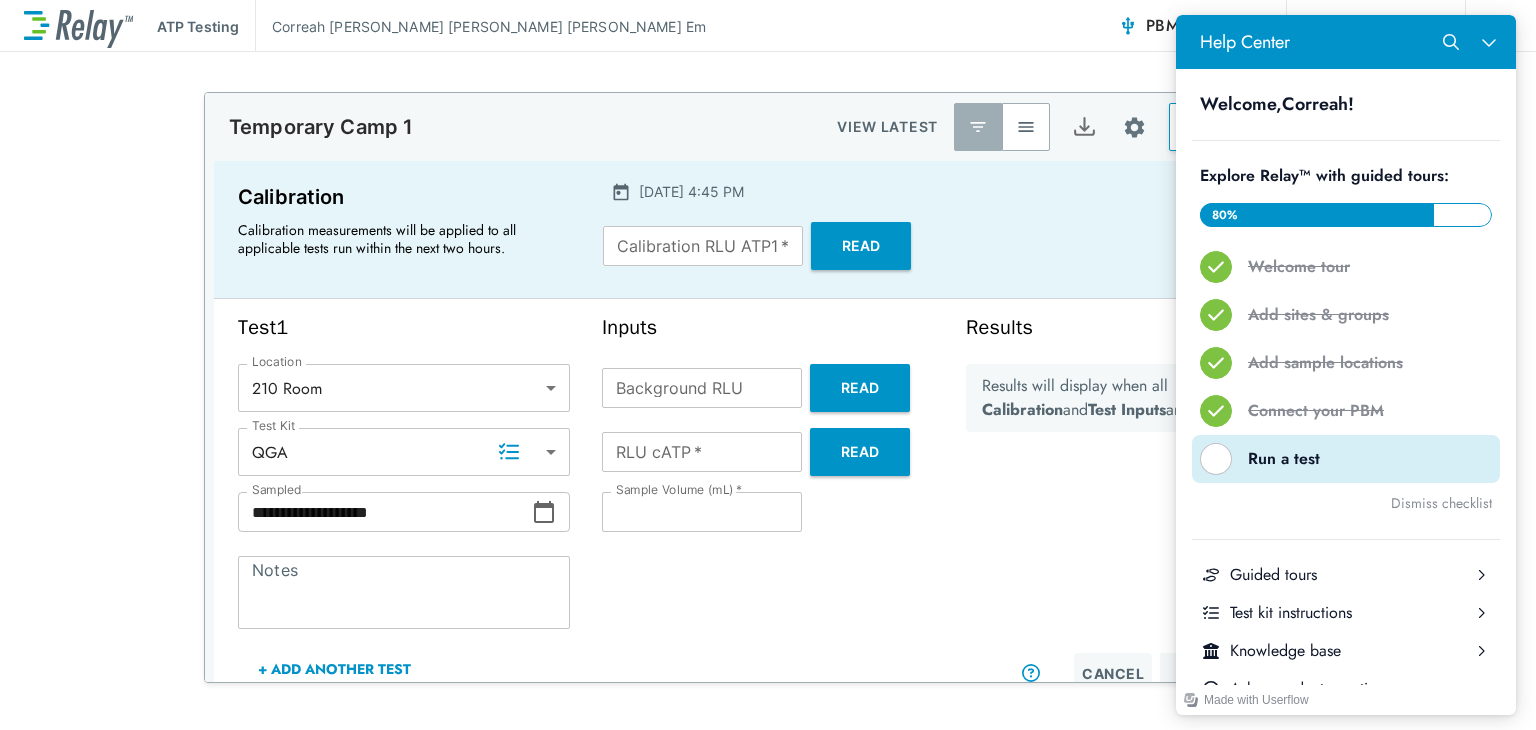 click at bounding box center (1216, 459) 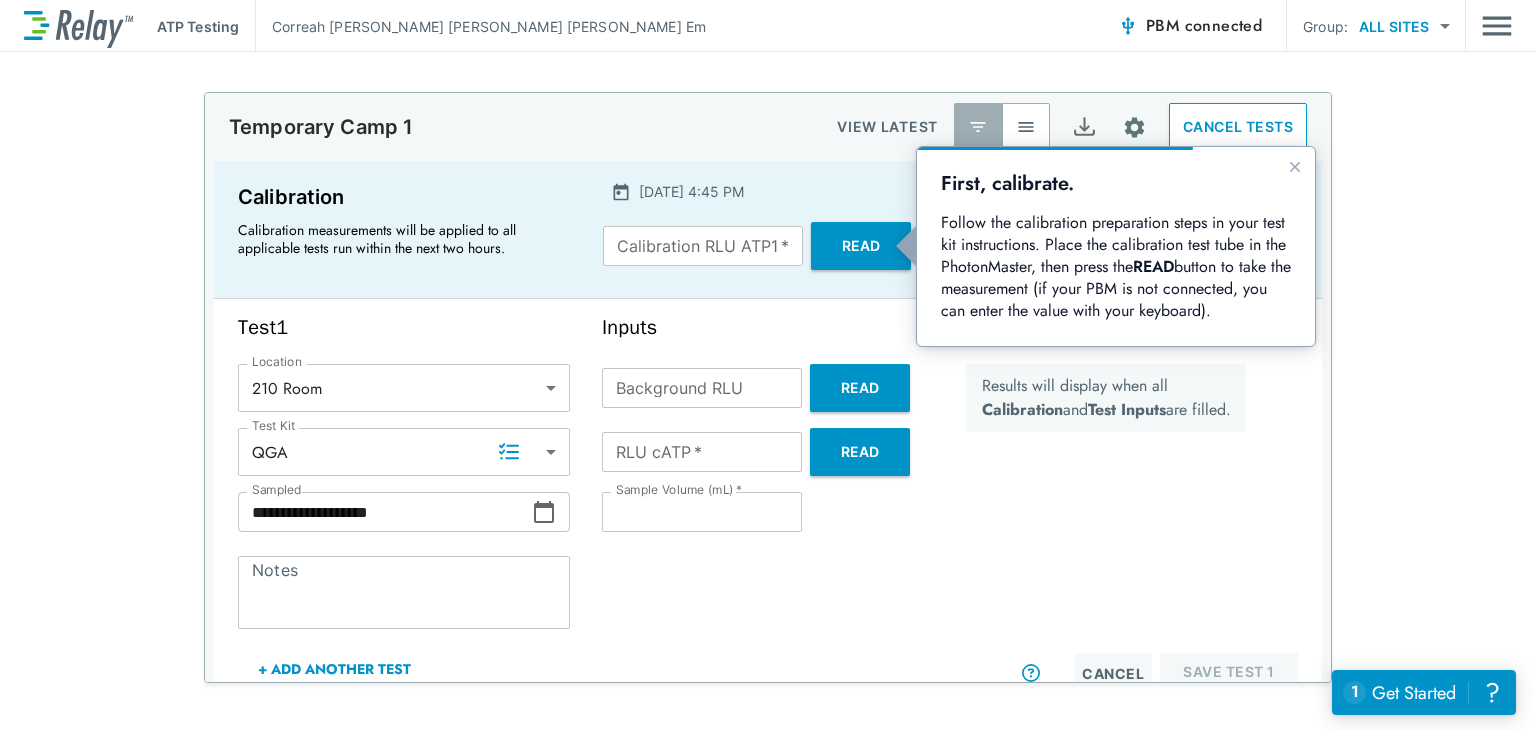 scroll, scrollTop: 0, scrollLeft: 0, axis: both 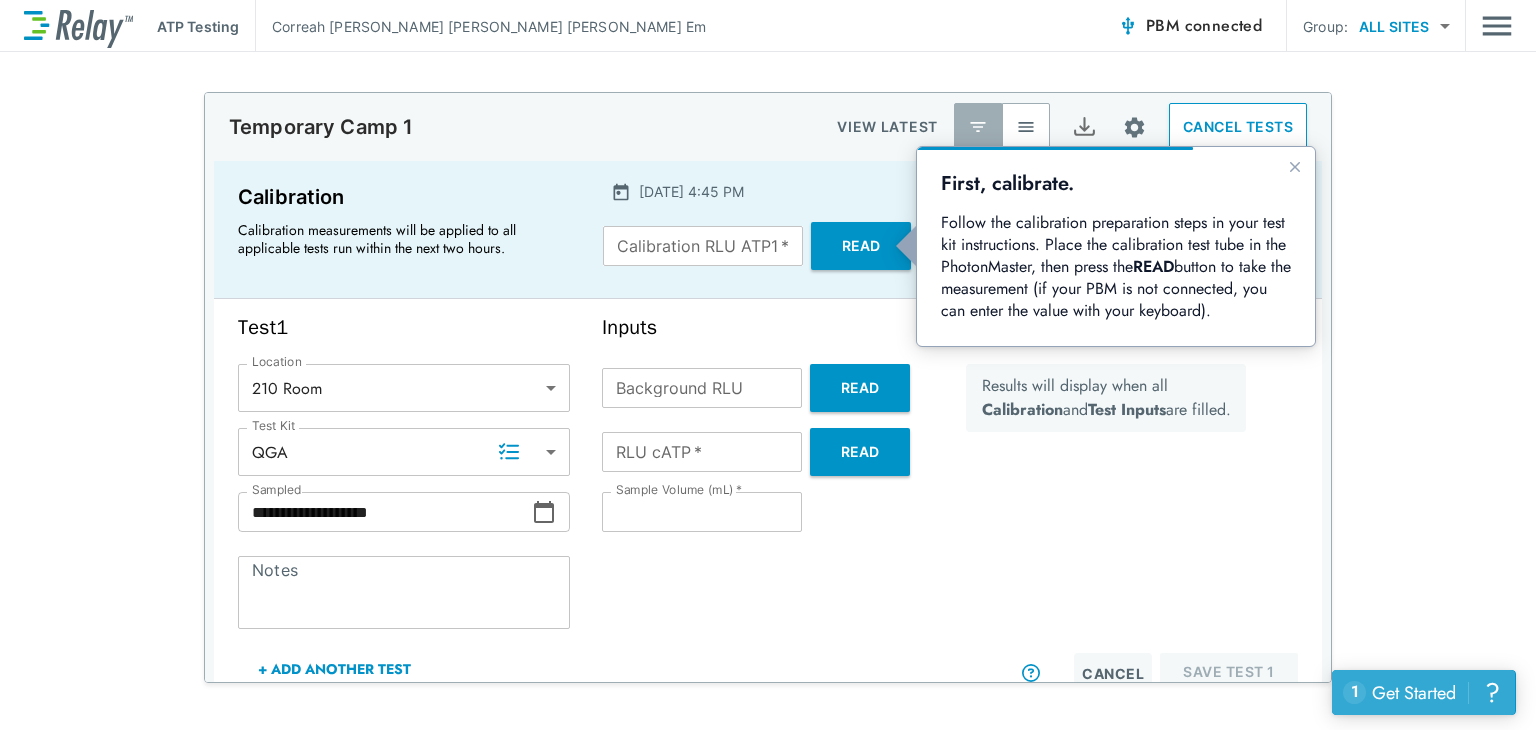 click on "1 uncompleted tasks Get Started ?" at bounding box center (1423, 692) 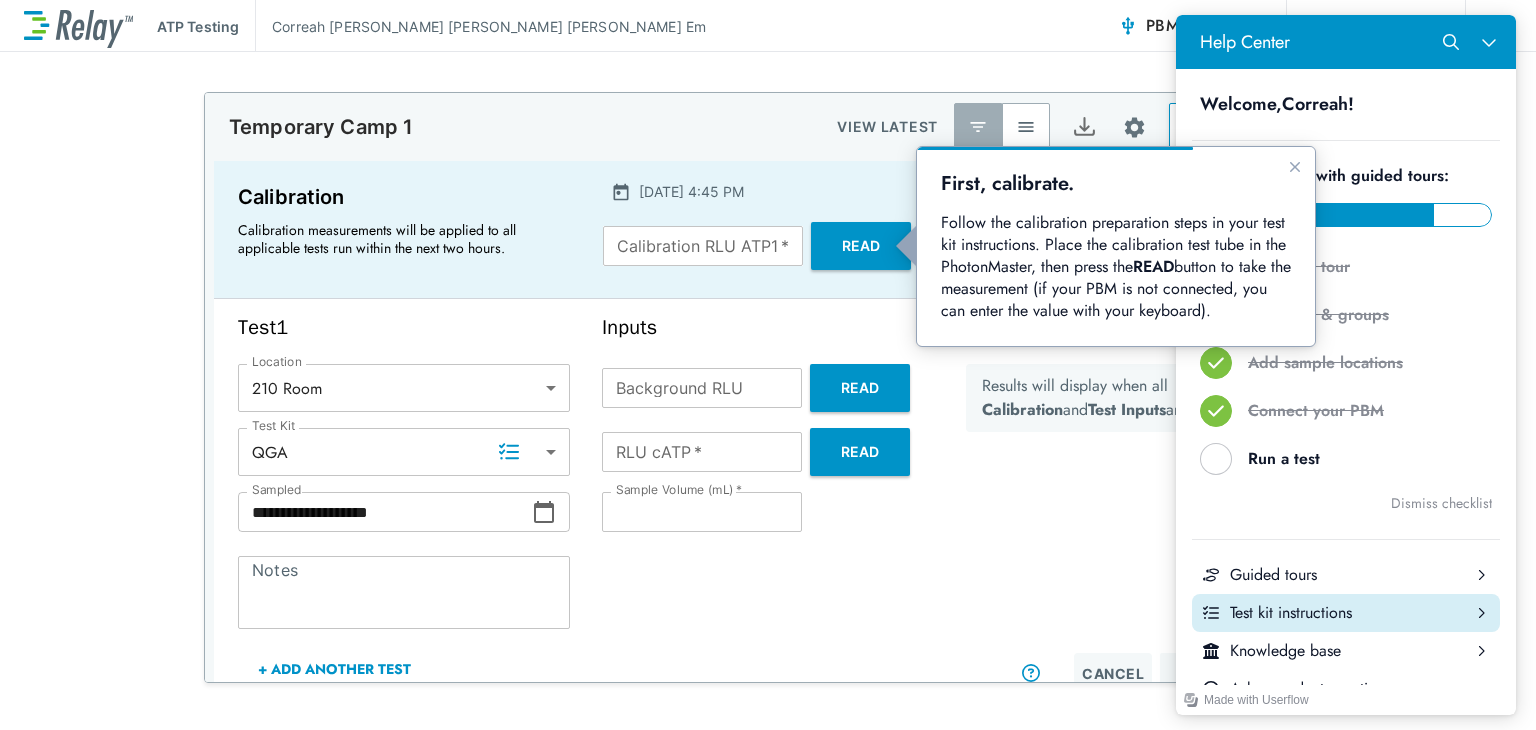 click on "Test kit instructions" at bounding box center (1346, 613) 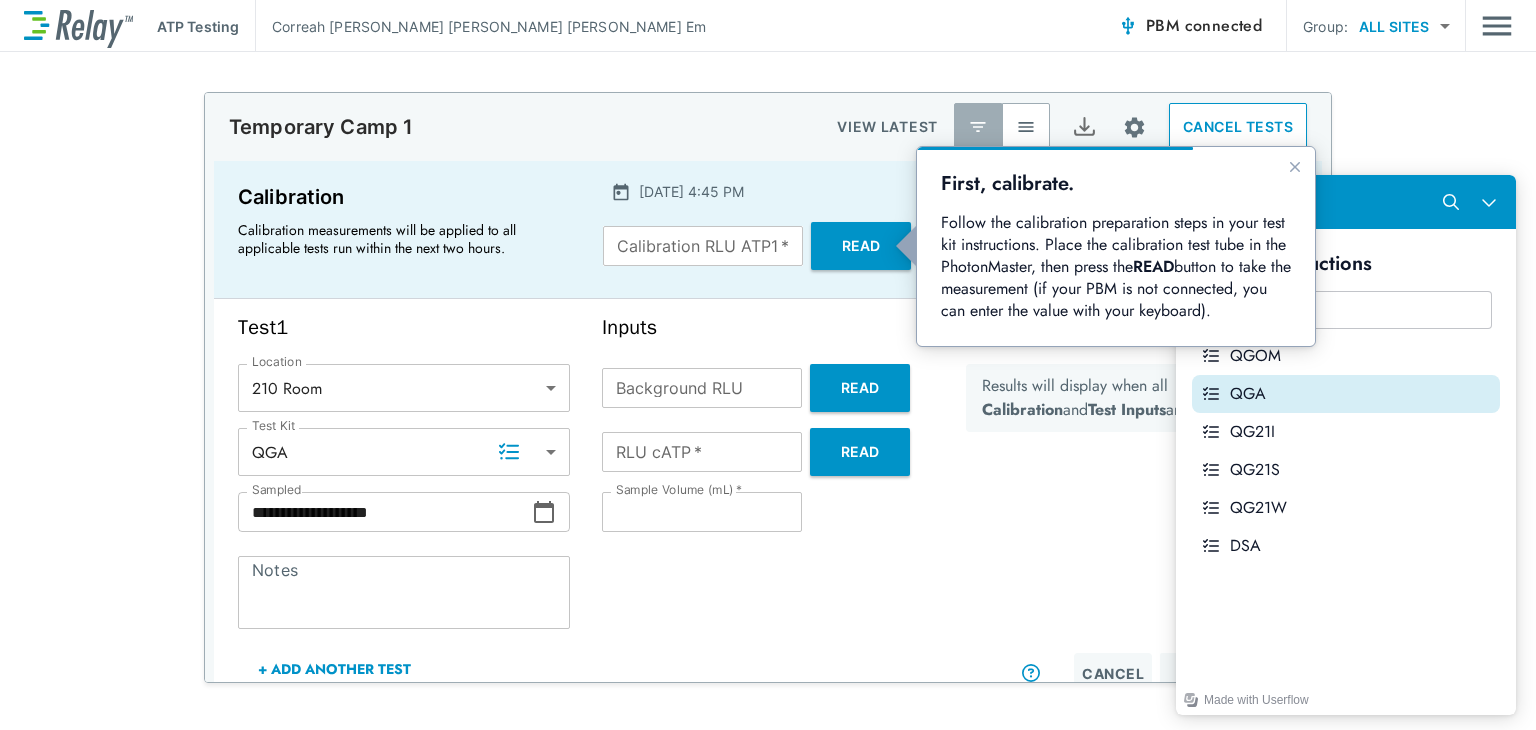 click on "QGA" at bounding box center (1361, 394) 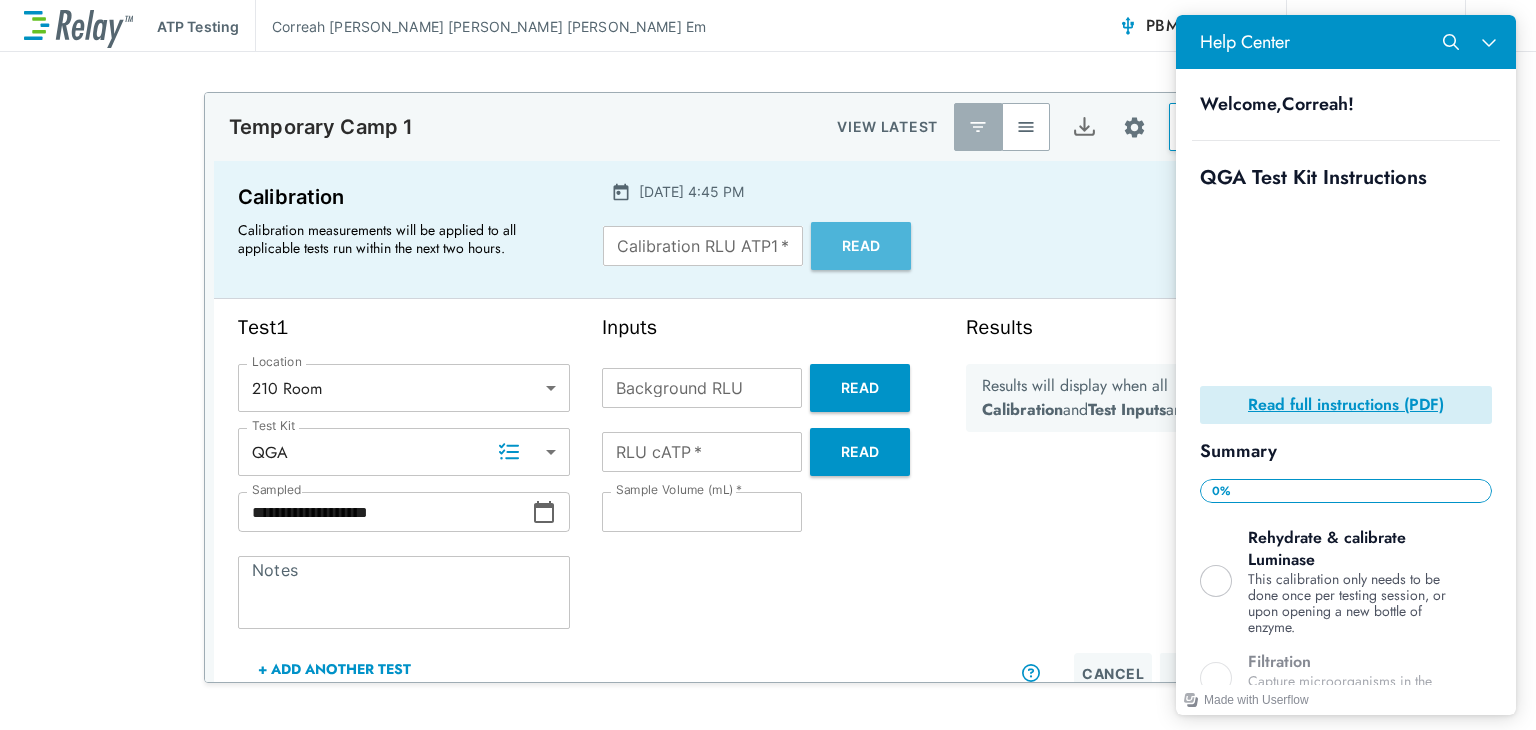 click on "Read" at bounding box center [861, 246] 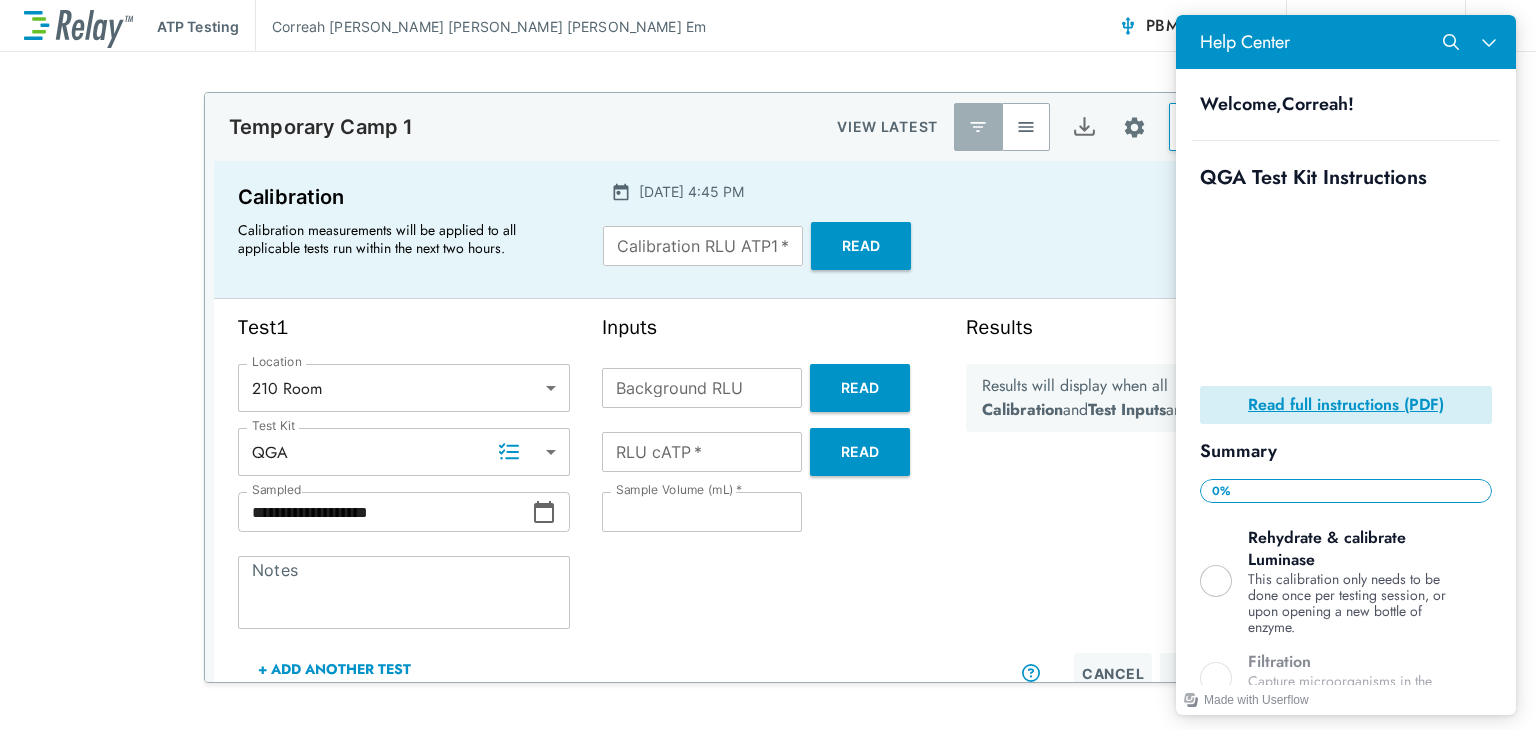 click on "Calibration RLU ATP1   *" at bounding box center (703, 246) 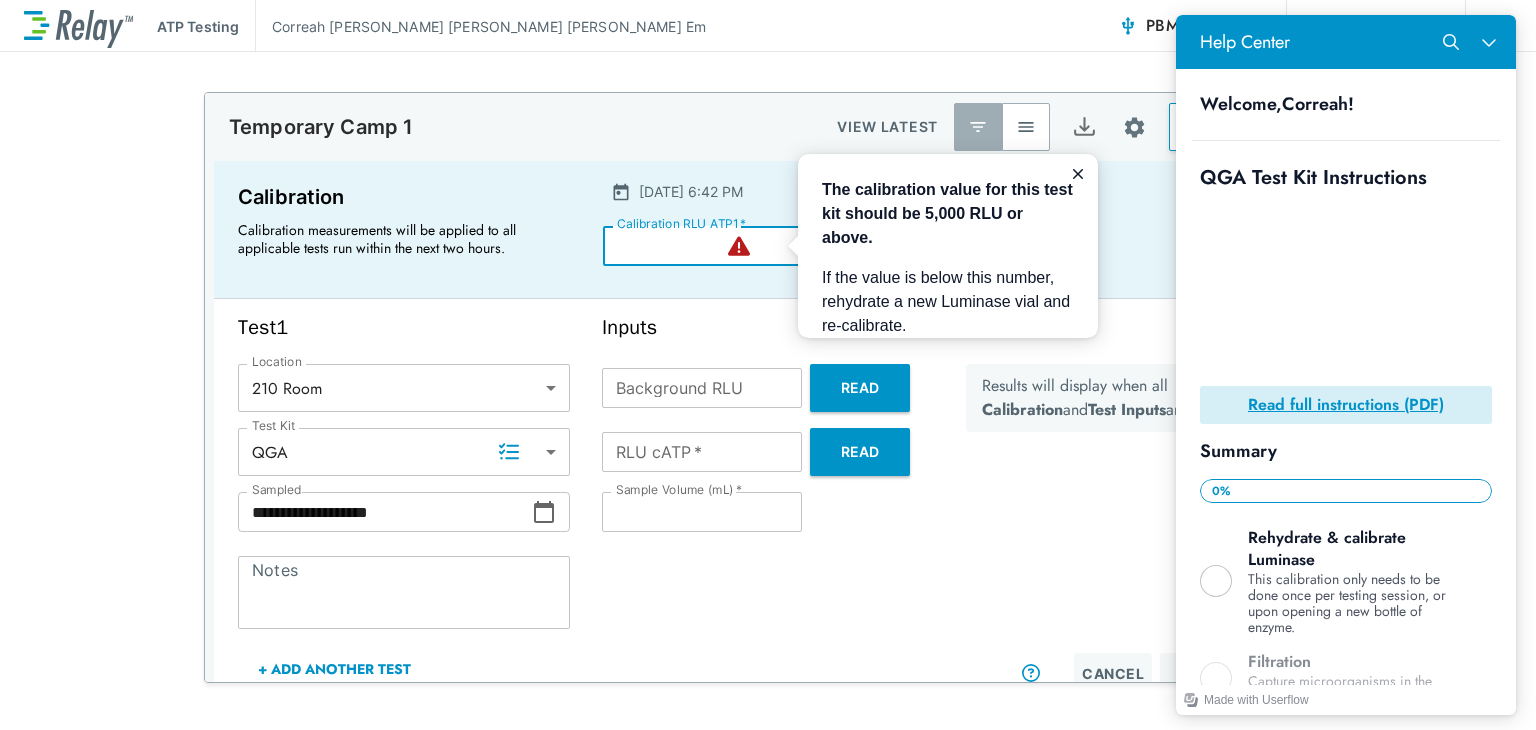 scroll, scrollTop: 0, scrollLeft: 0, axis: both 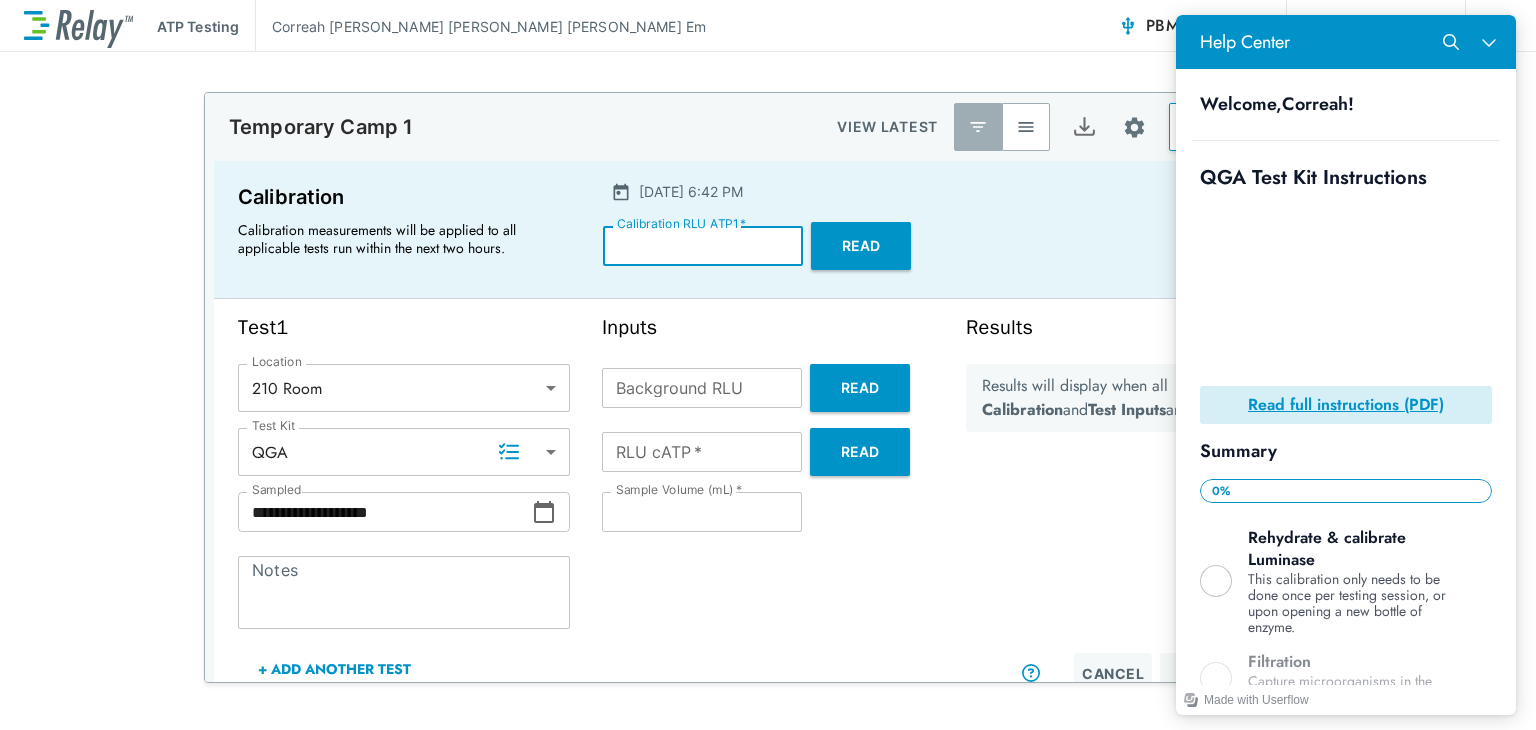 type on "*****" 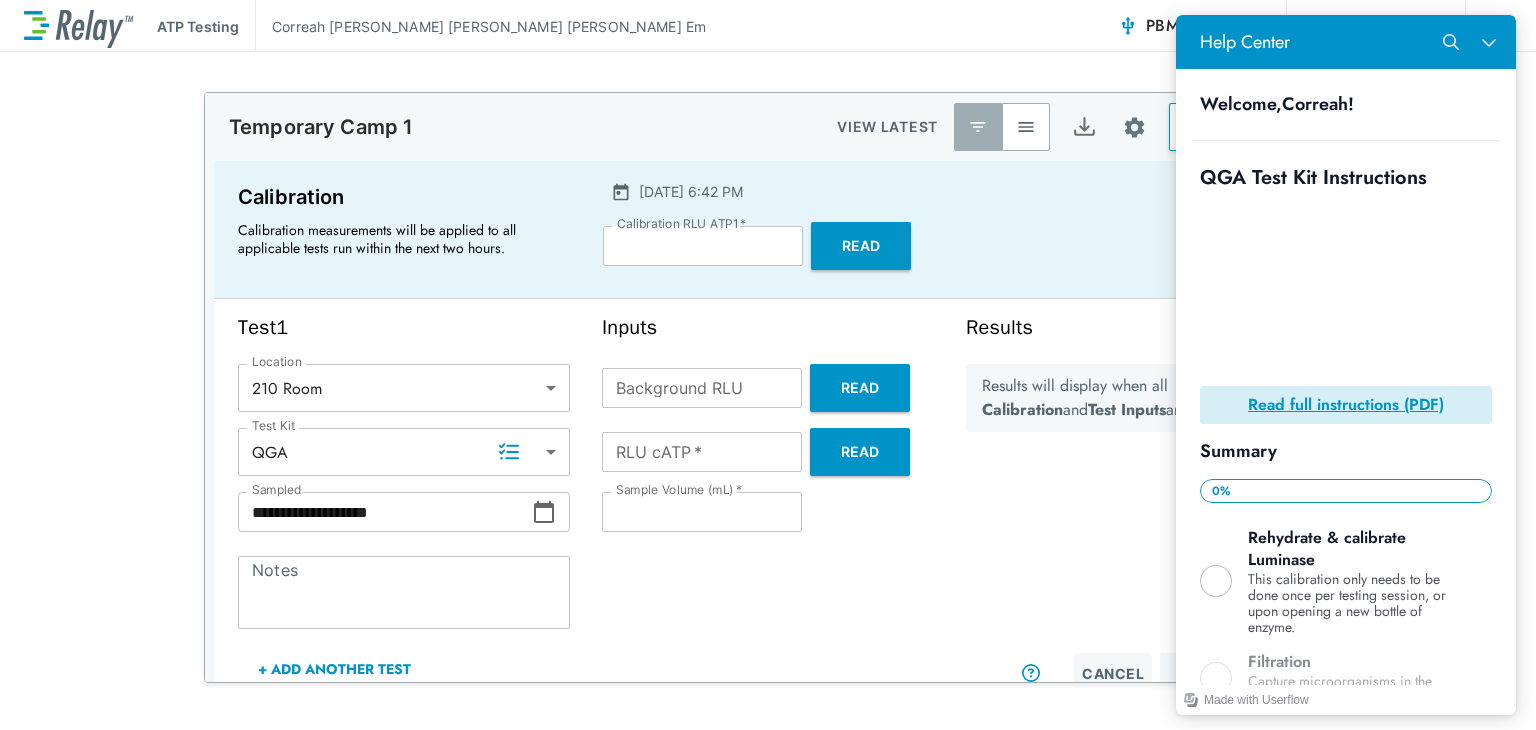 click on "Calibration Calibration measurements will be applied to all applicable tests run within the next two hours. [DATE] 6:42 PM Calibration RLU ATP1   * ***** Calibration RLU ATP1   * Read" at bounding box center (768, 230) 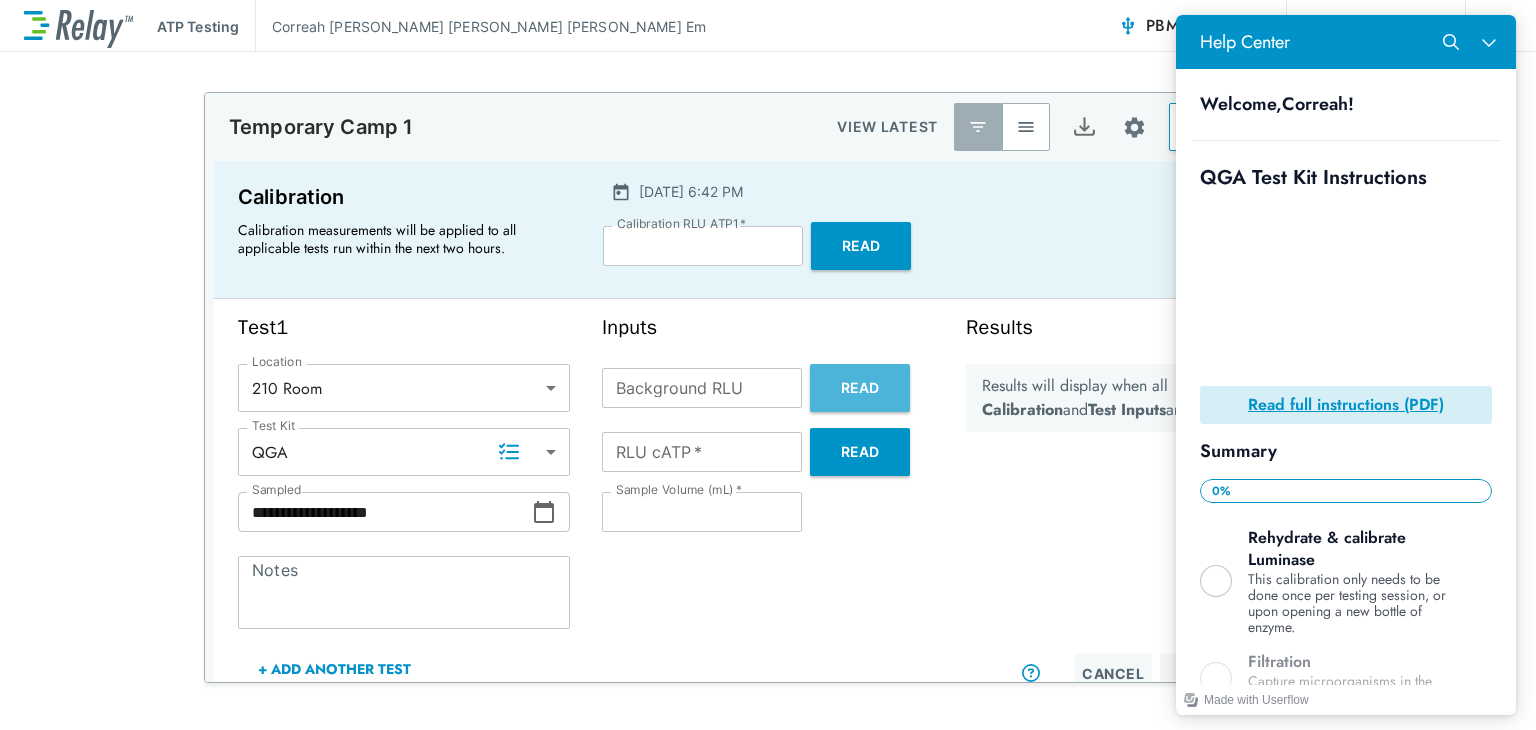 click on "Read" at bounding box center [860, 388] 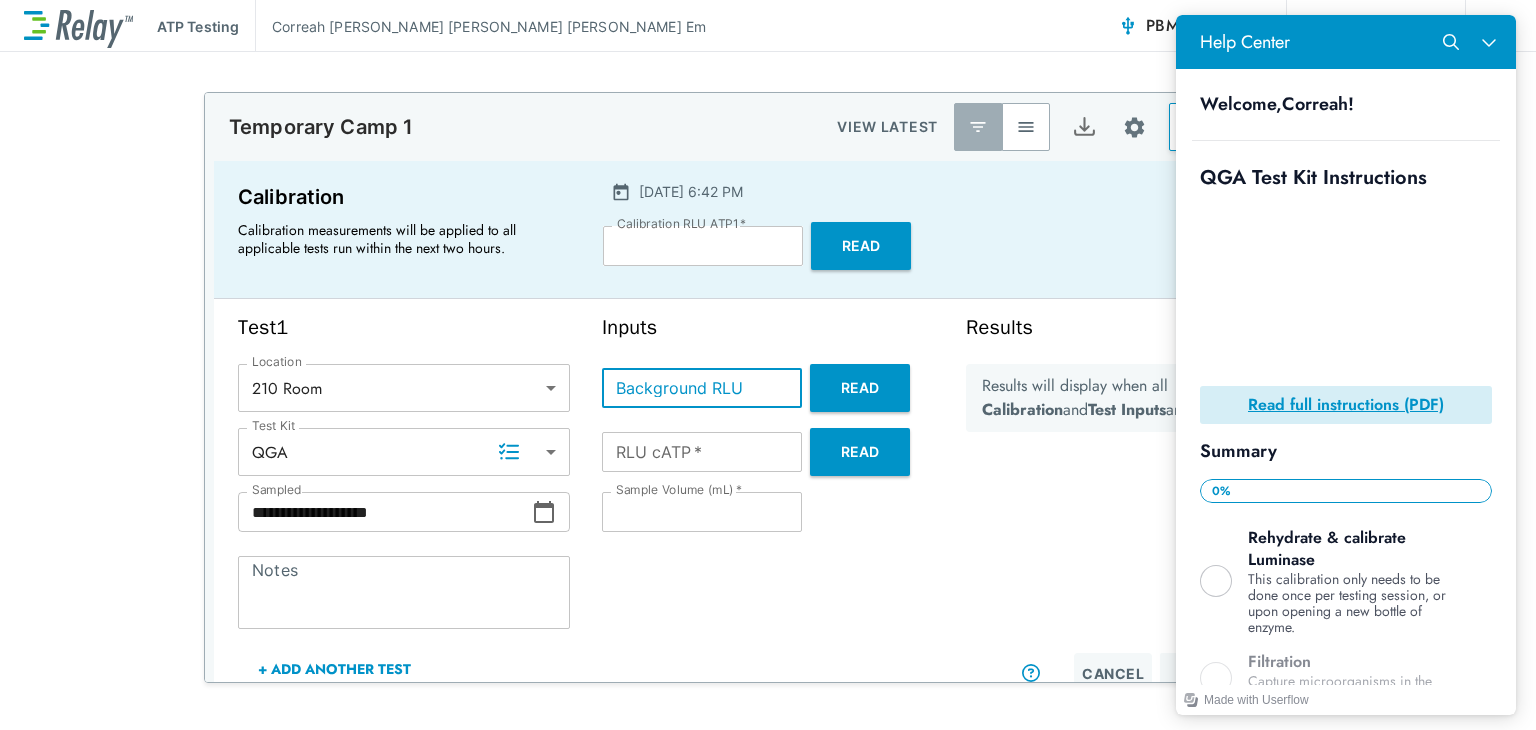 click on "Background RLU" at bounding box center (702, 388) 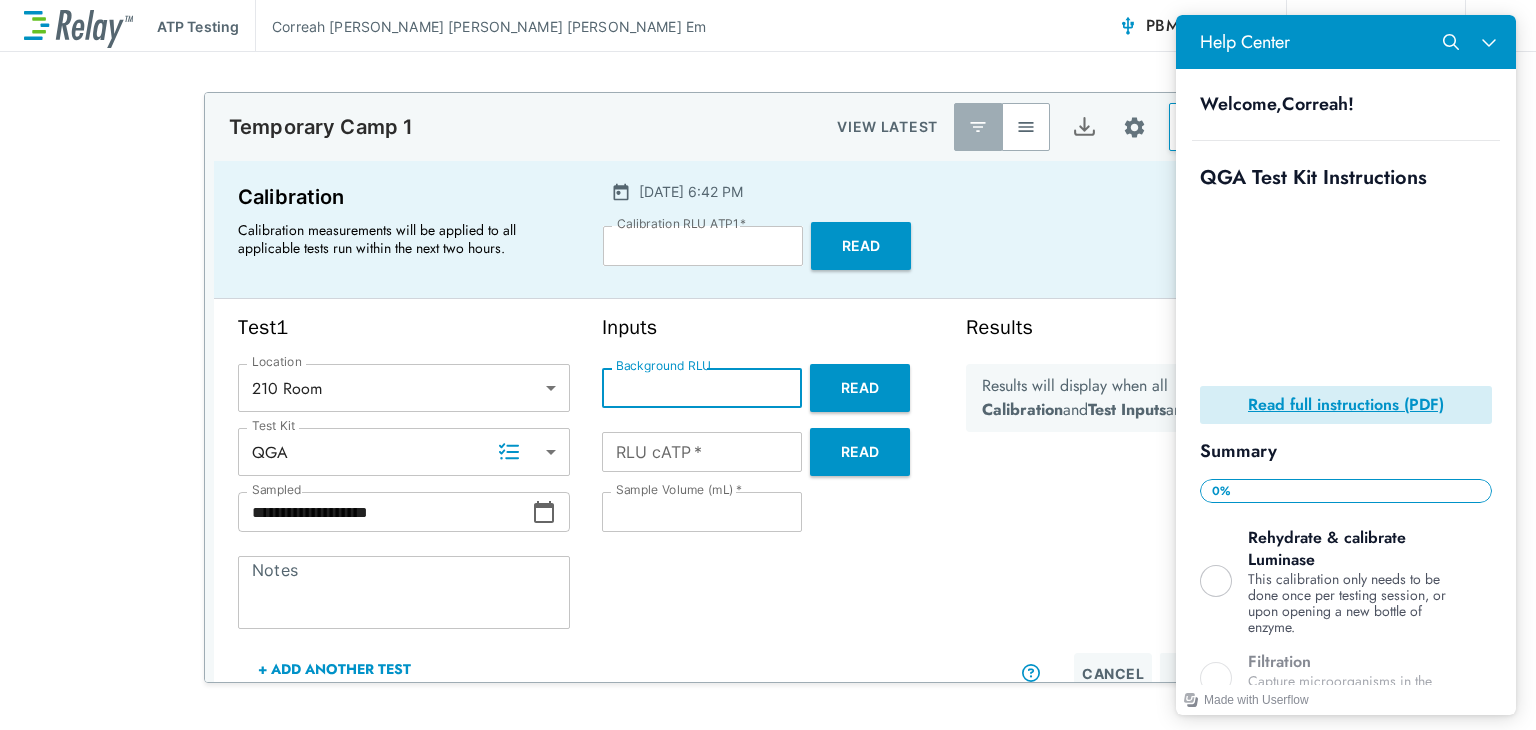 type on "**" 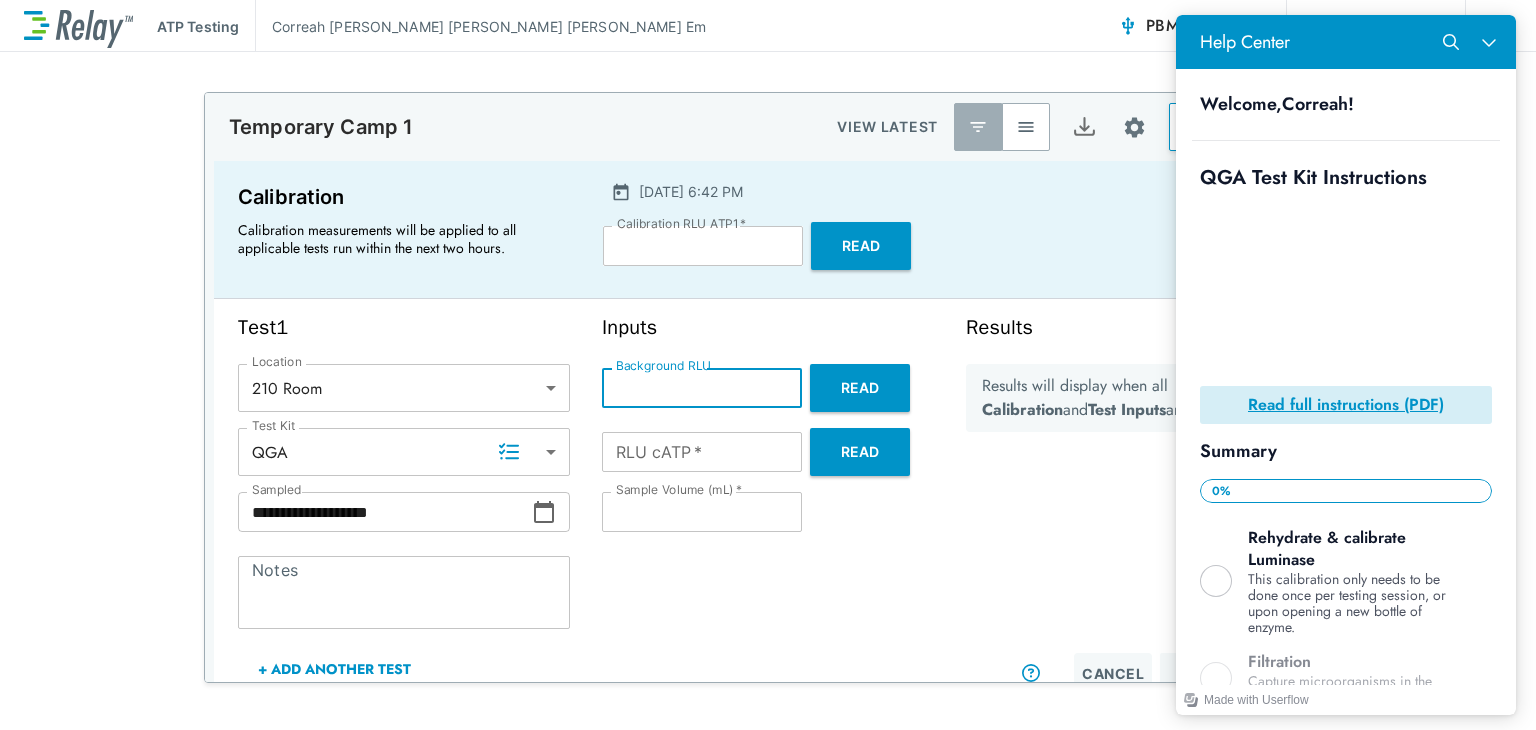 type on "***" 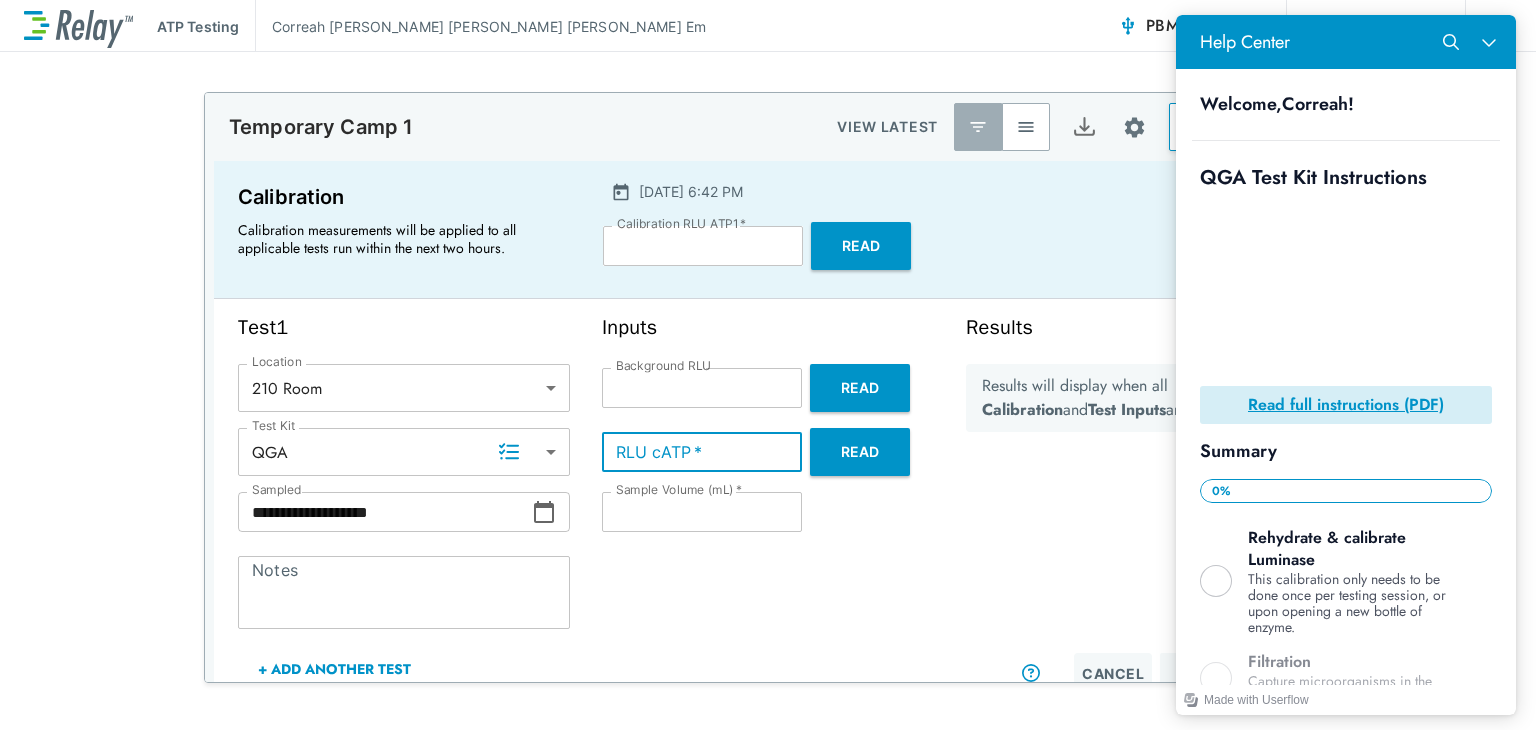 click on "RLU cATP   *" at bounding box center [702, 452] 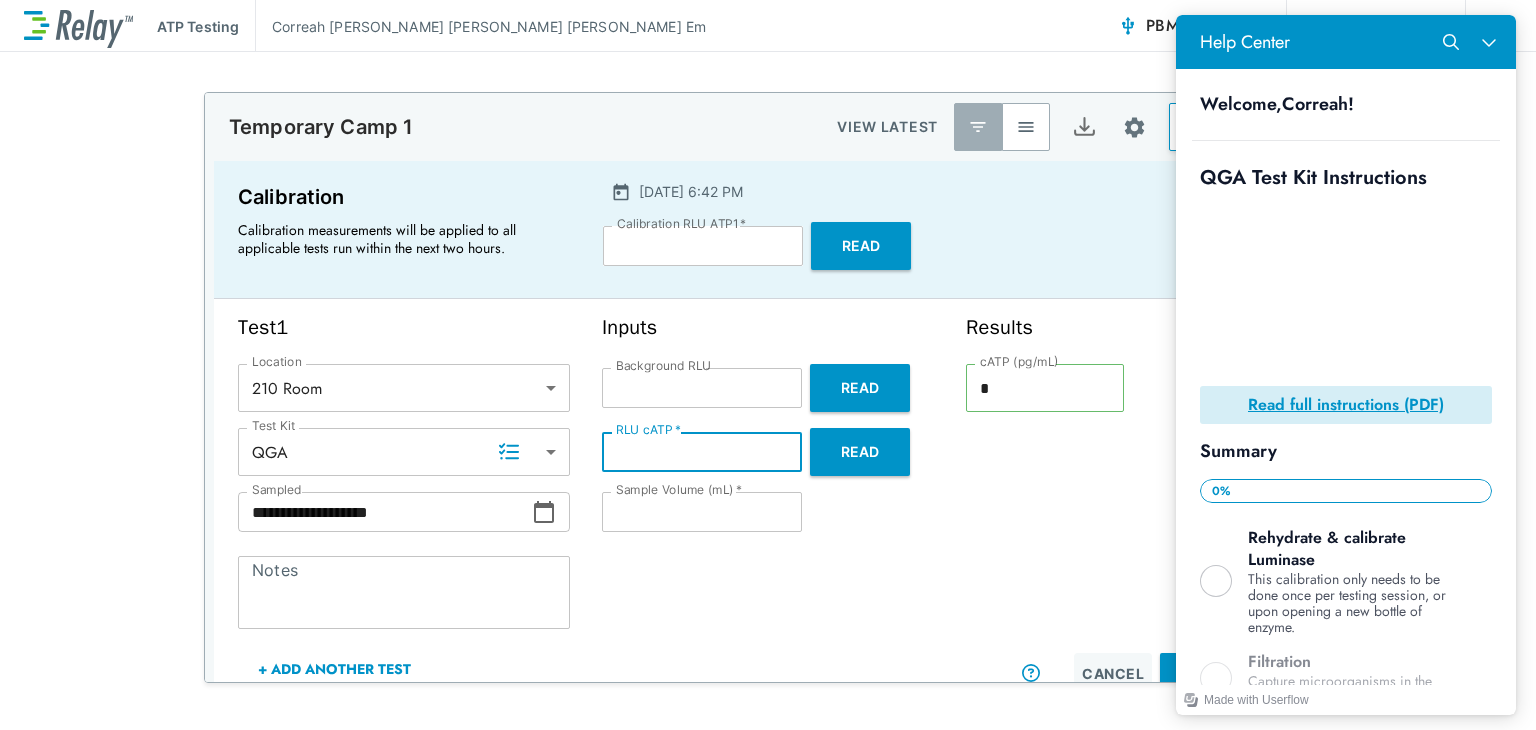 click on "**" at bounding box center [702, 452] 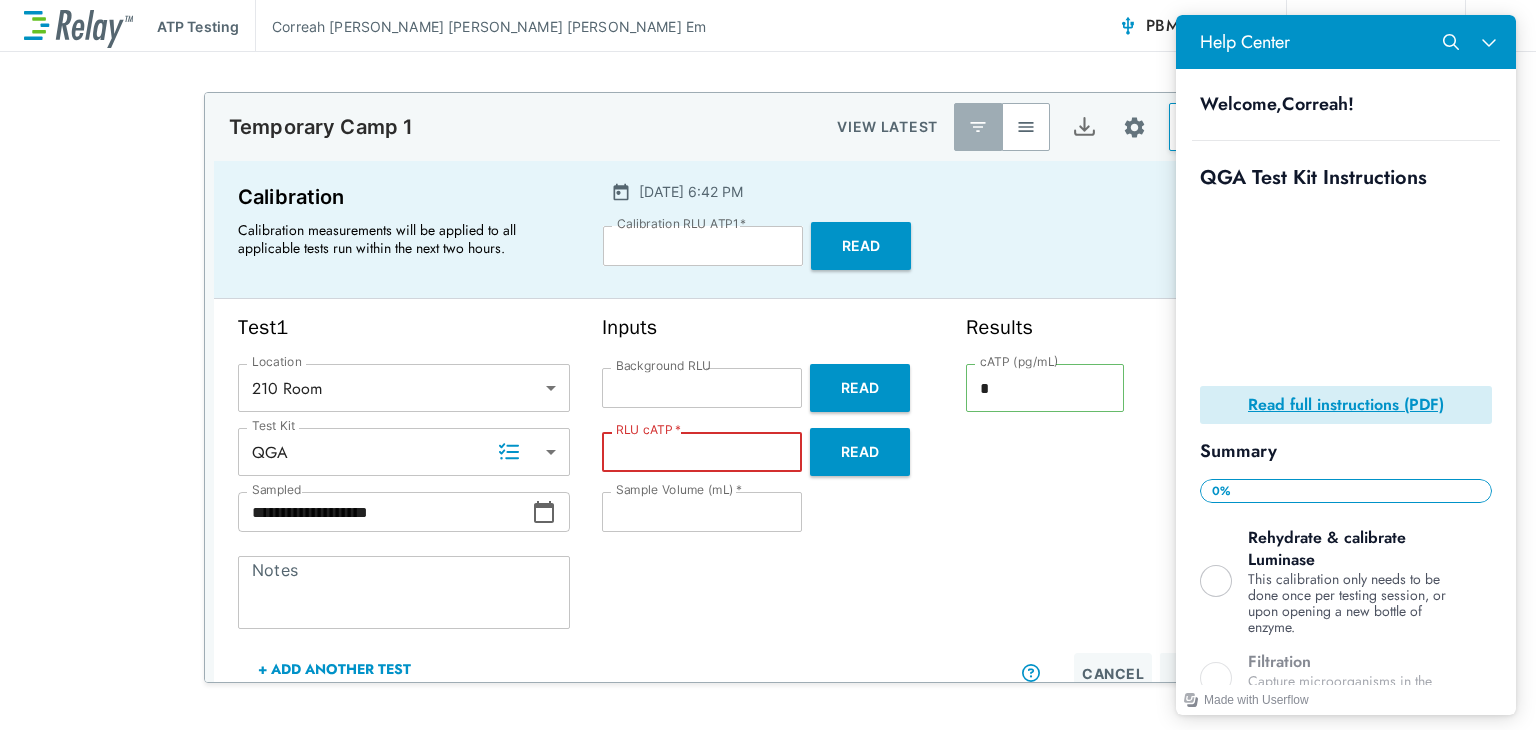 type 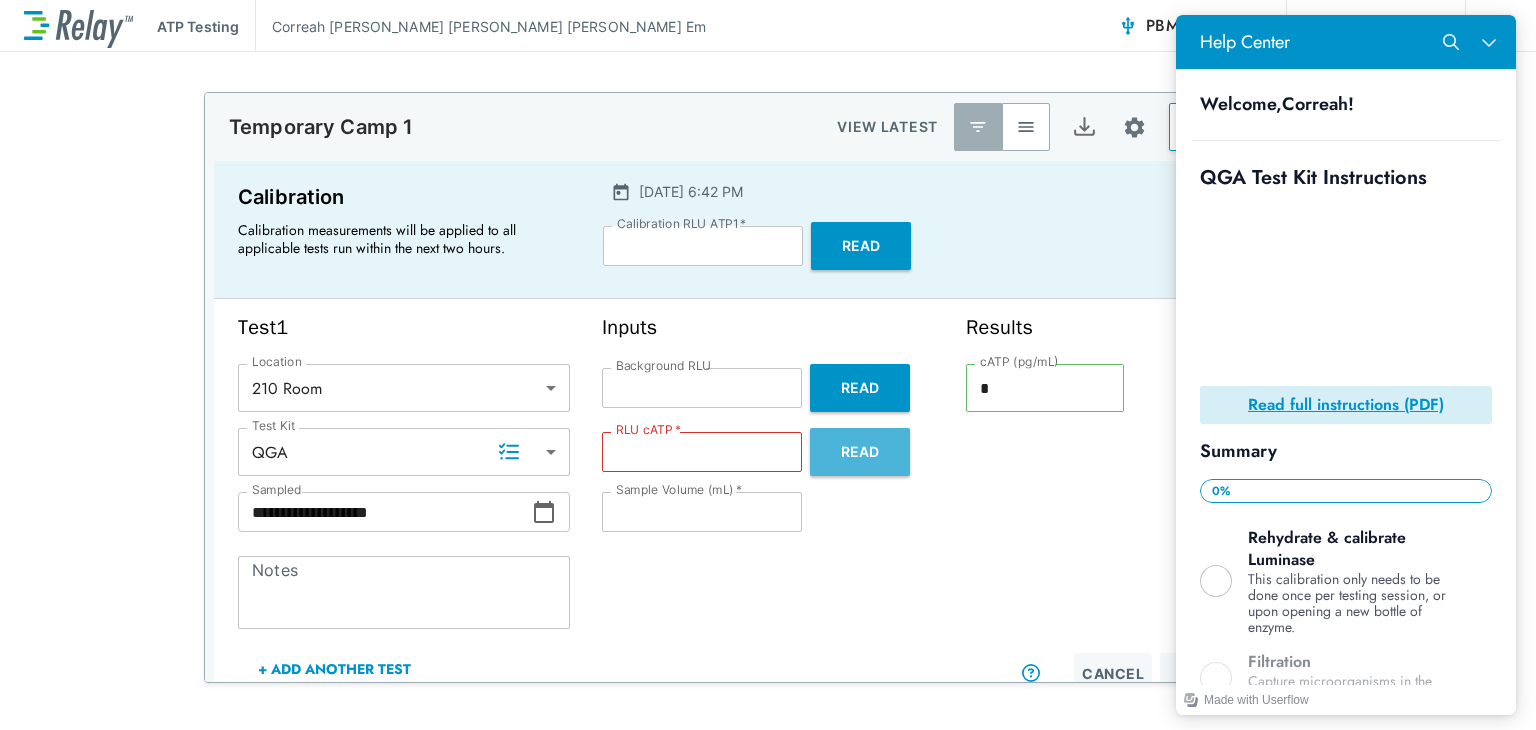 click on "Read" at bounding box center [860, 452] 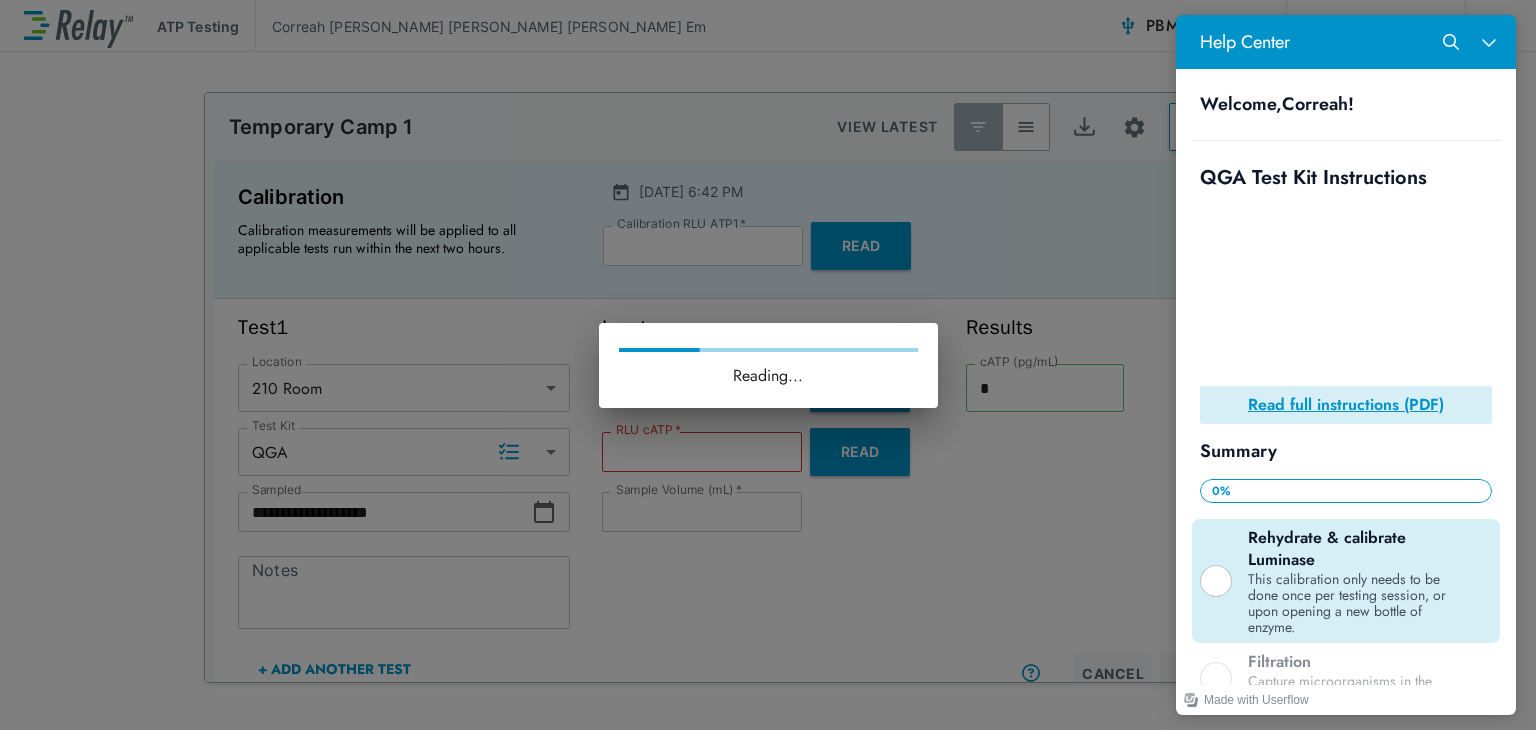 click at bounding box center [1216, 581] 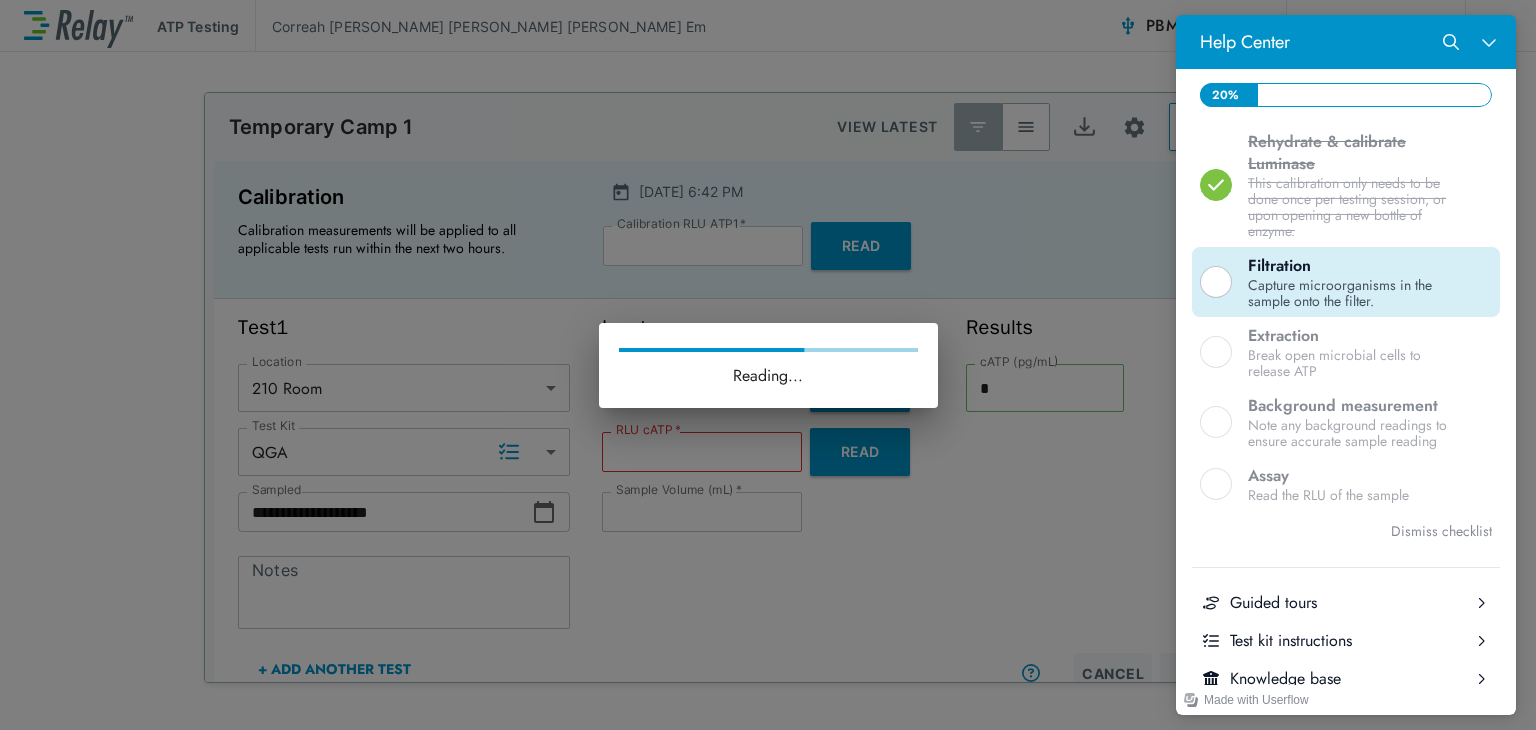 scroll, scrollTop: 400, scrollLeft: 0, axis: vertical 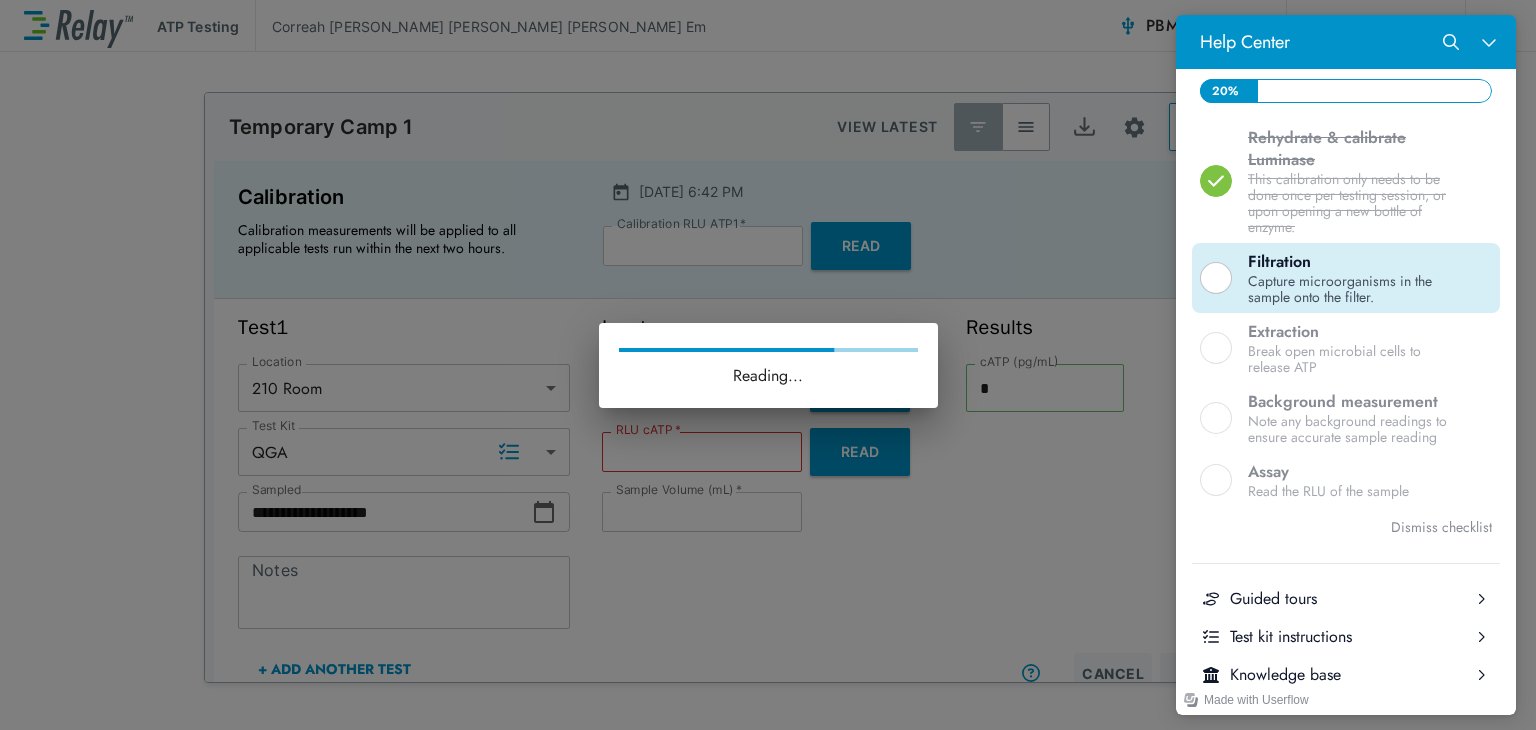 click at bounding box center (1216, 278) 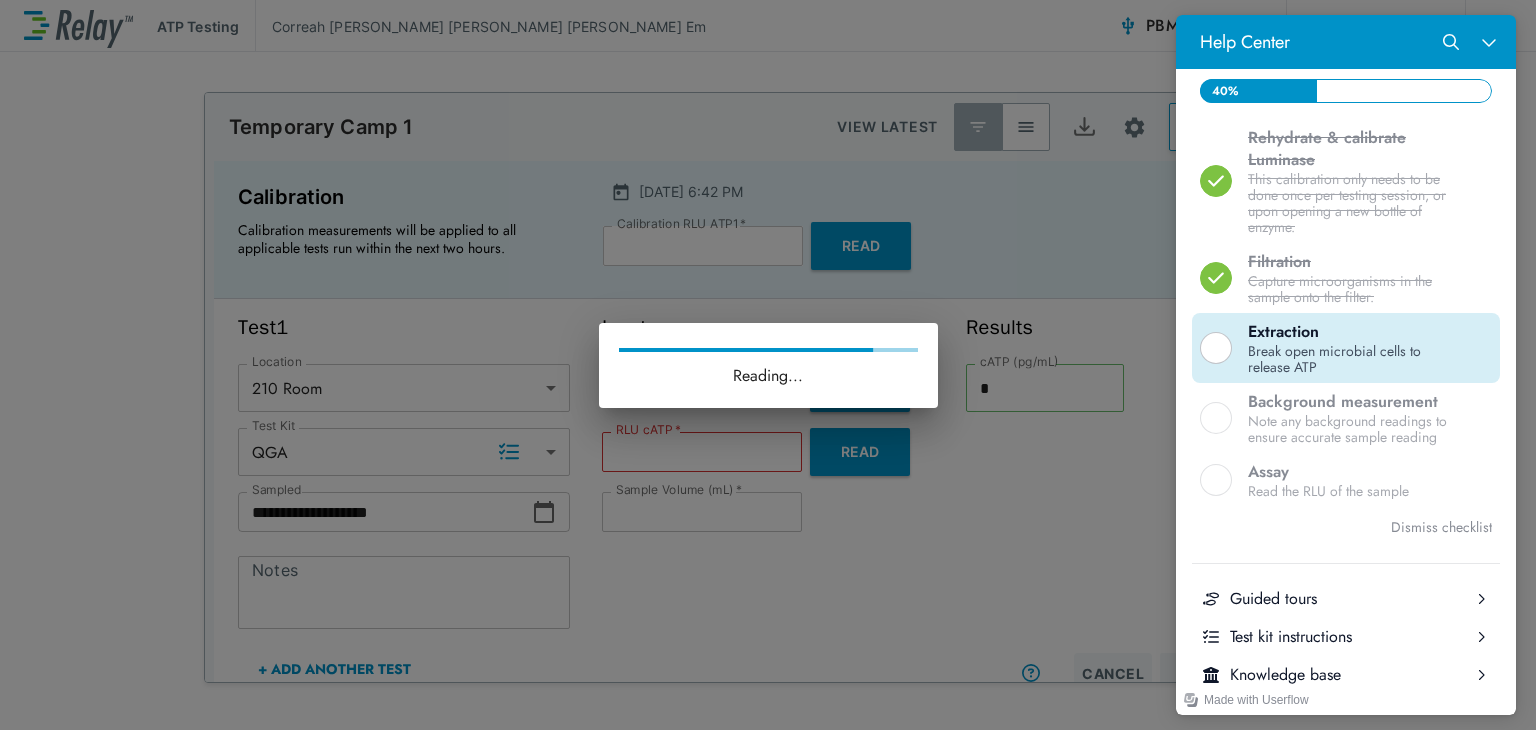 click at bounding box center [1216, 348] 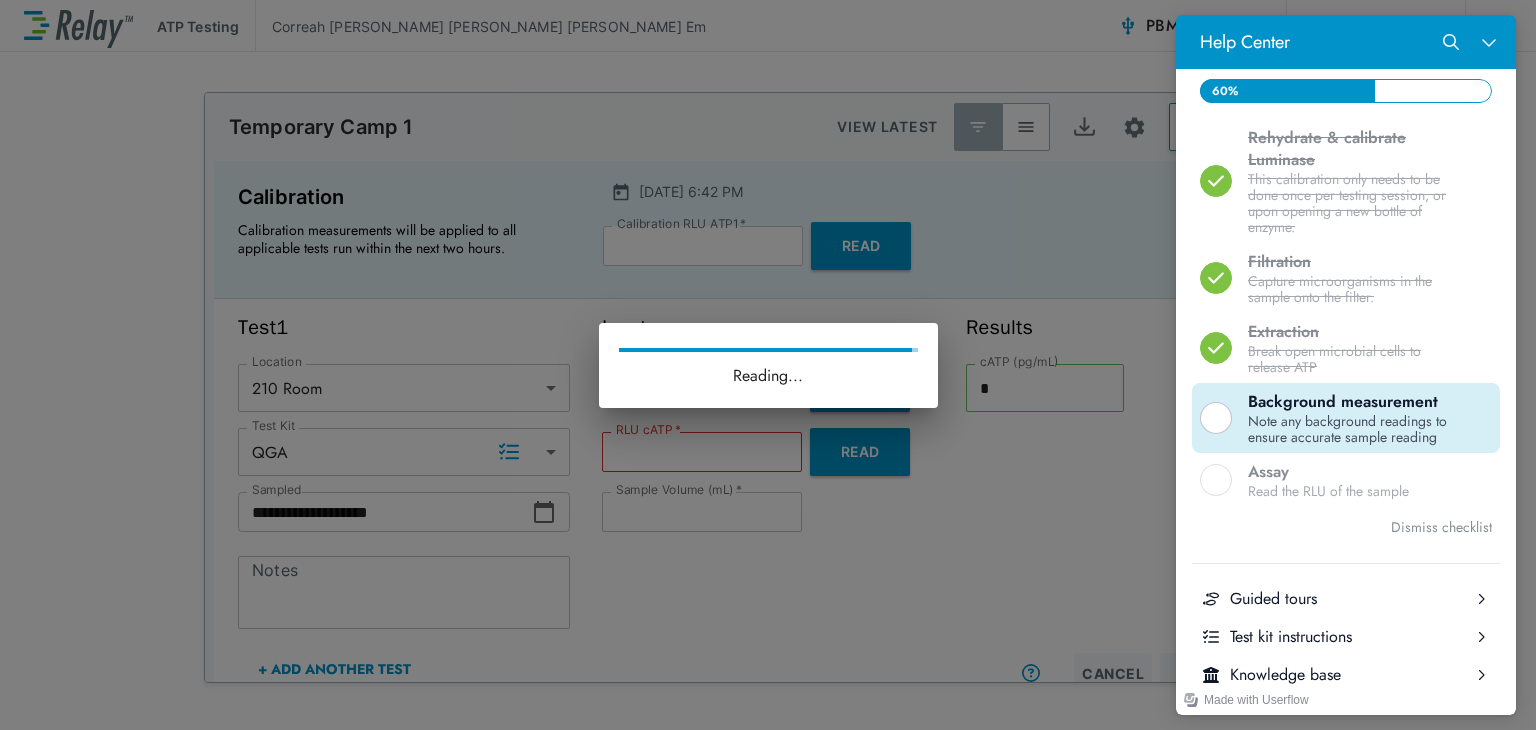 click at bounding box center [1216, 418] 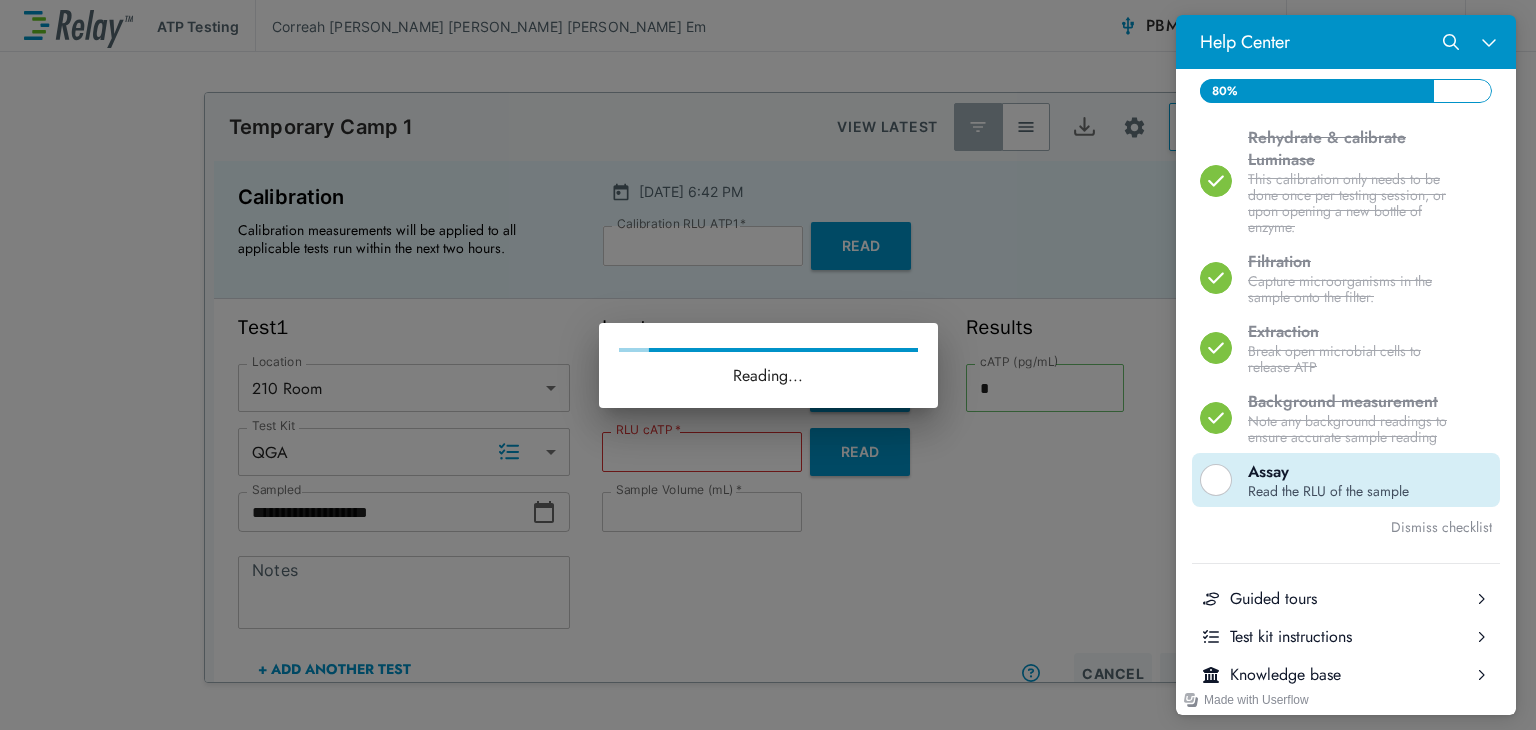 click at bounding box center (1216, 480) 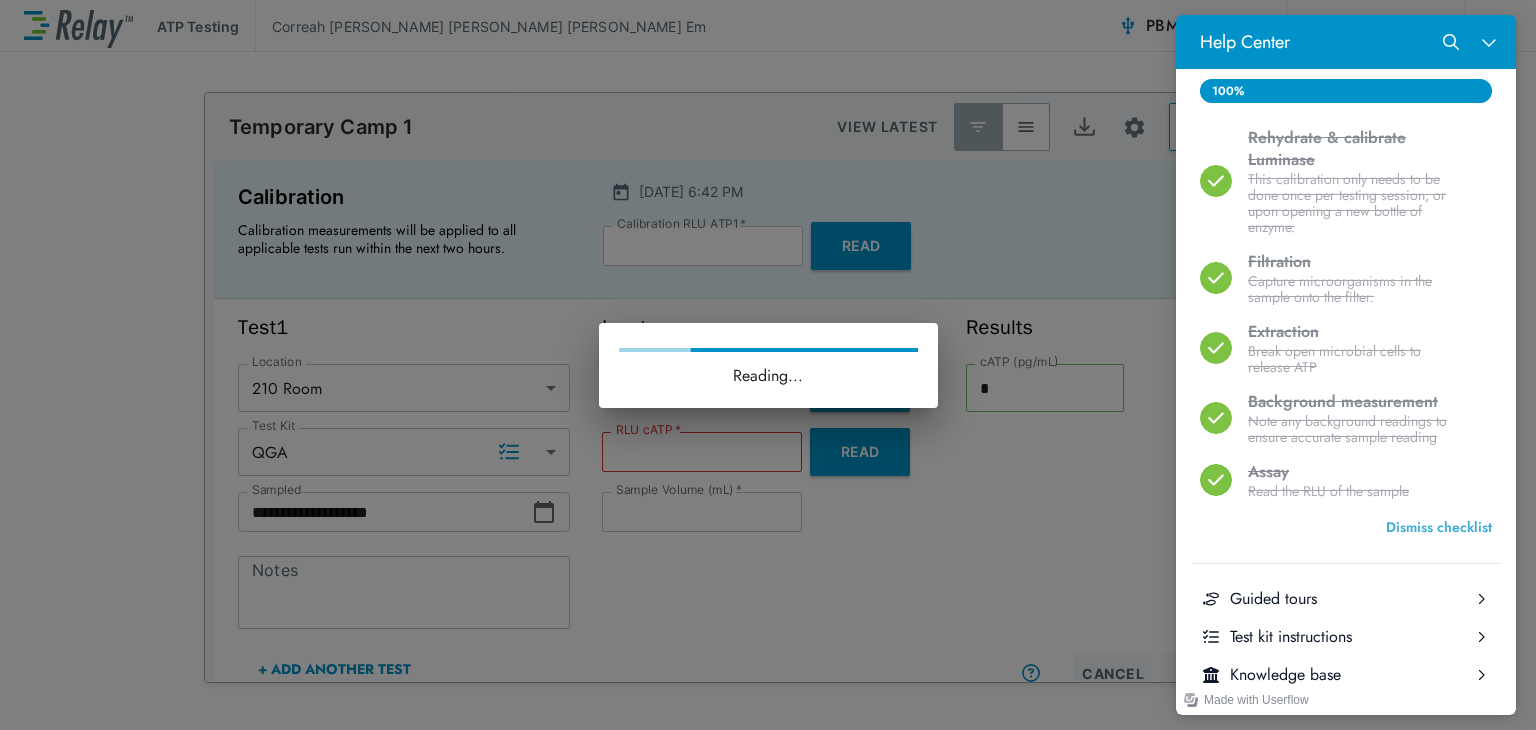 click on "Dismiss checklist" at bounding box center [1439, 527] 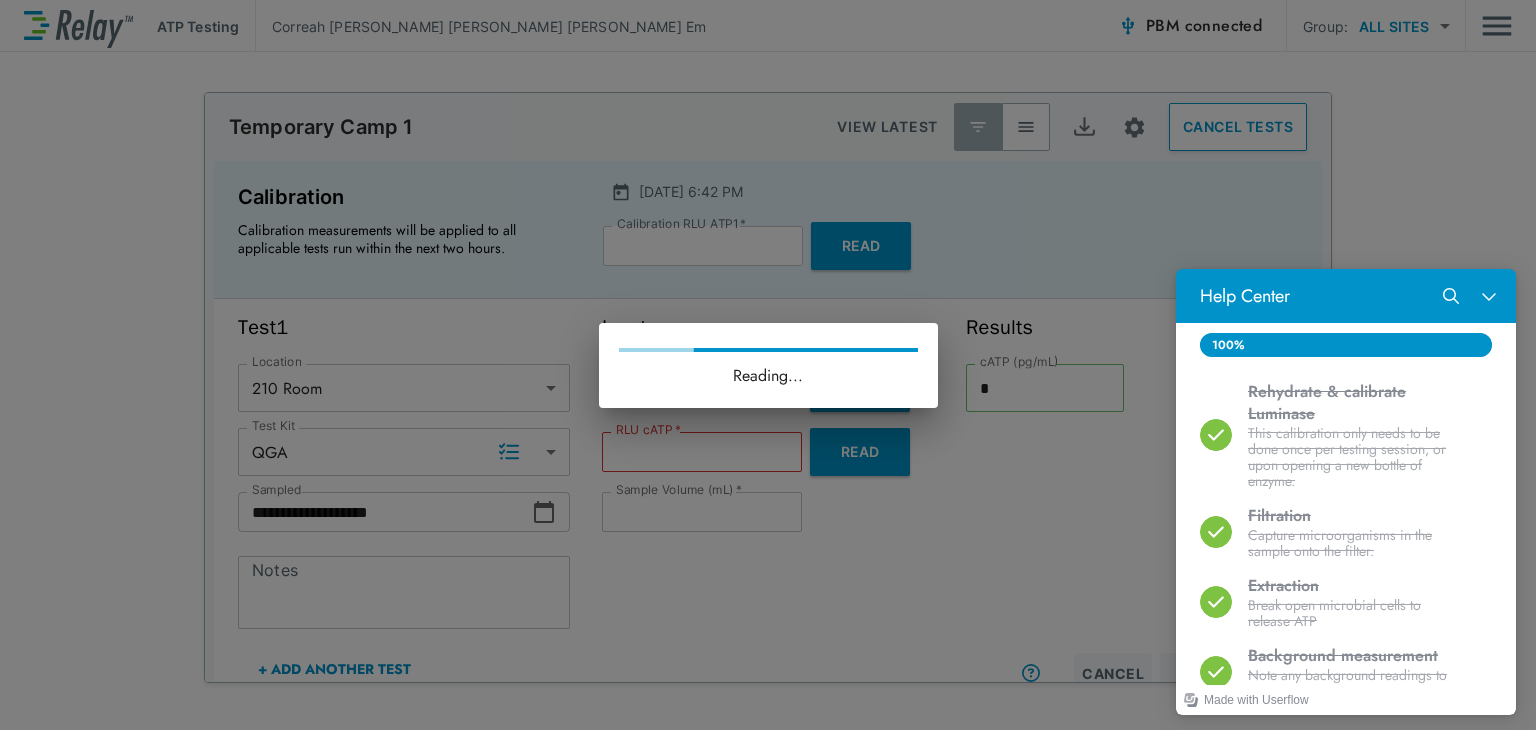 scroll, scrollTop: 0, scrollLeft: 0, axis: both 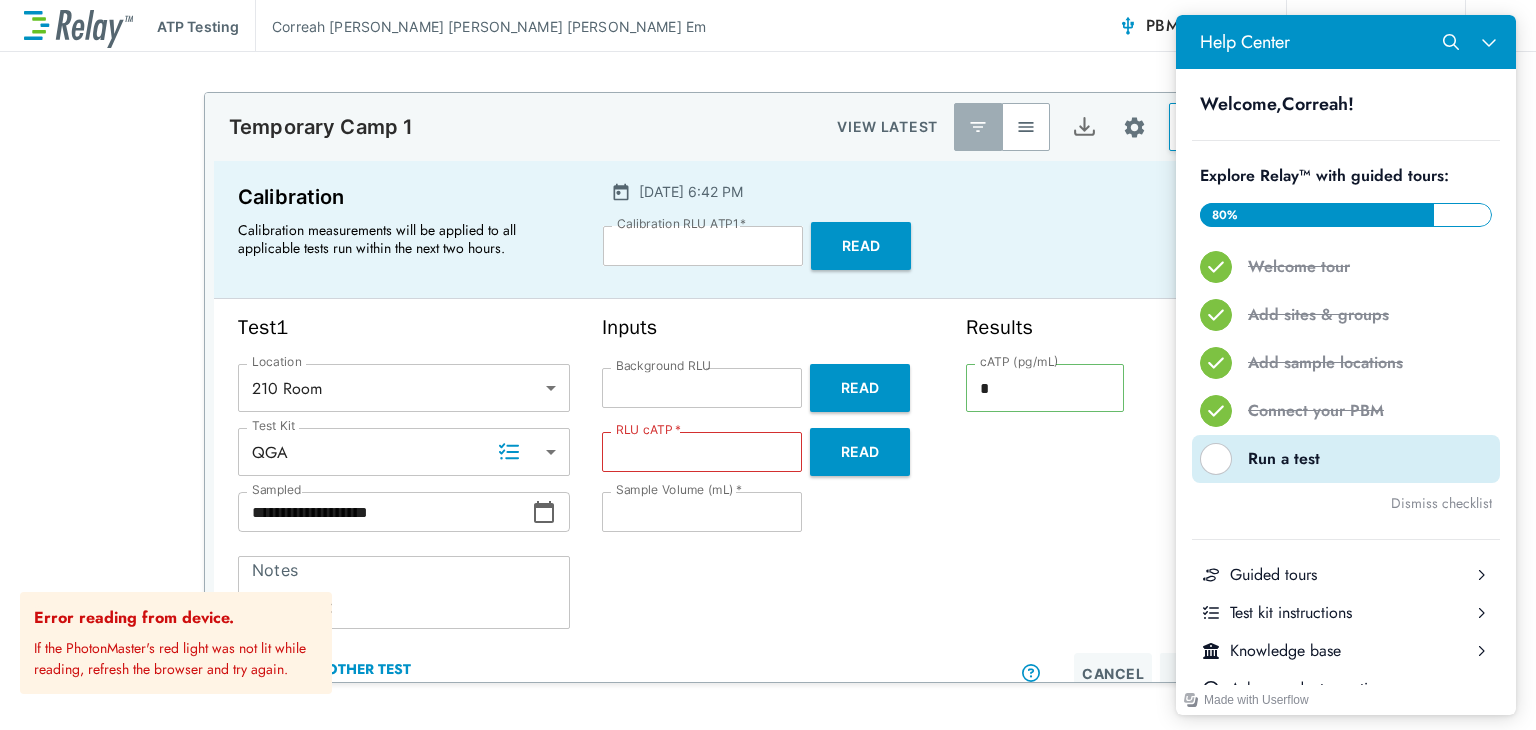 click at bounding box center [1216, 459] 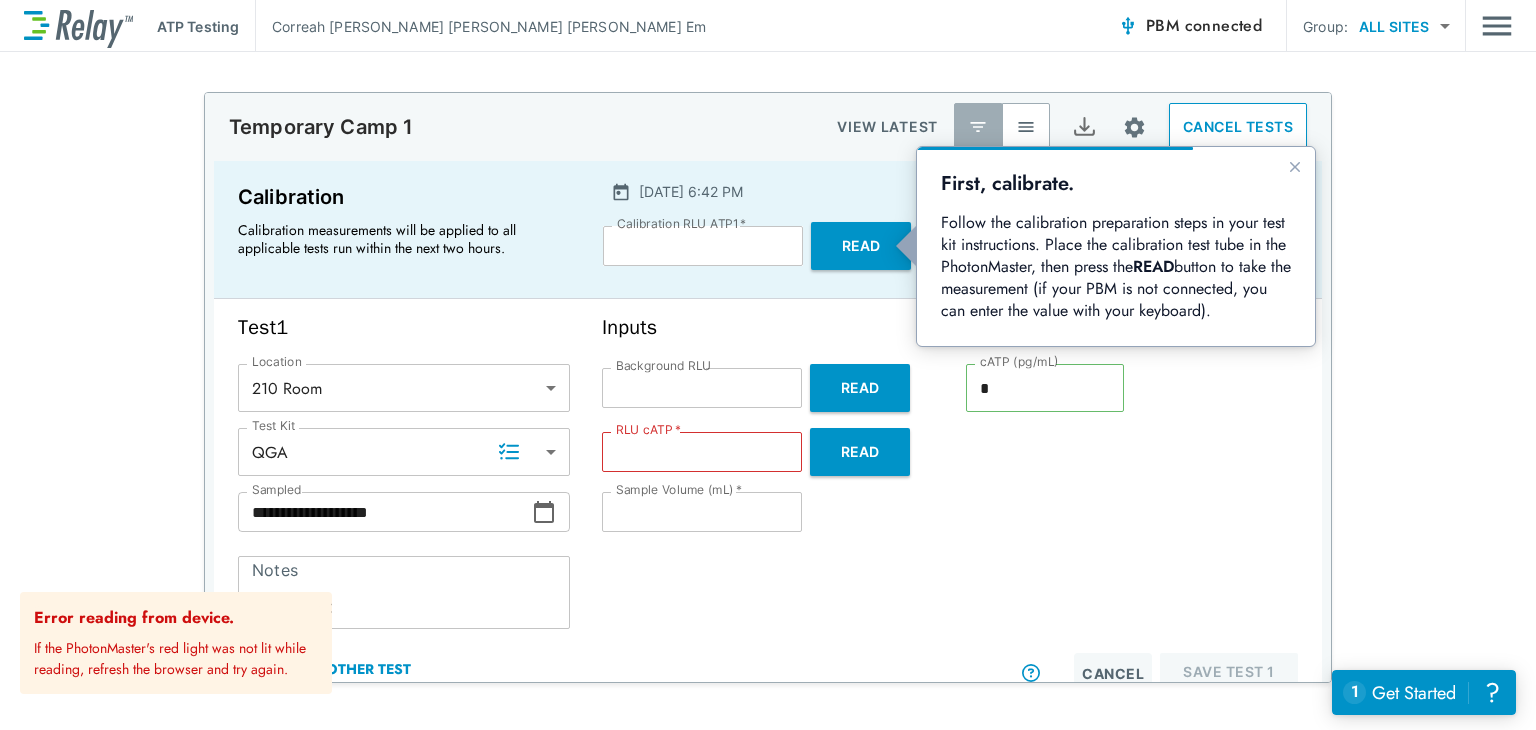 scroll, scrollTop: 0, scrollLeft: 0, axis: both 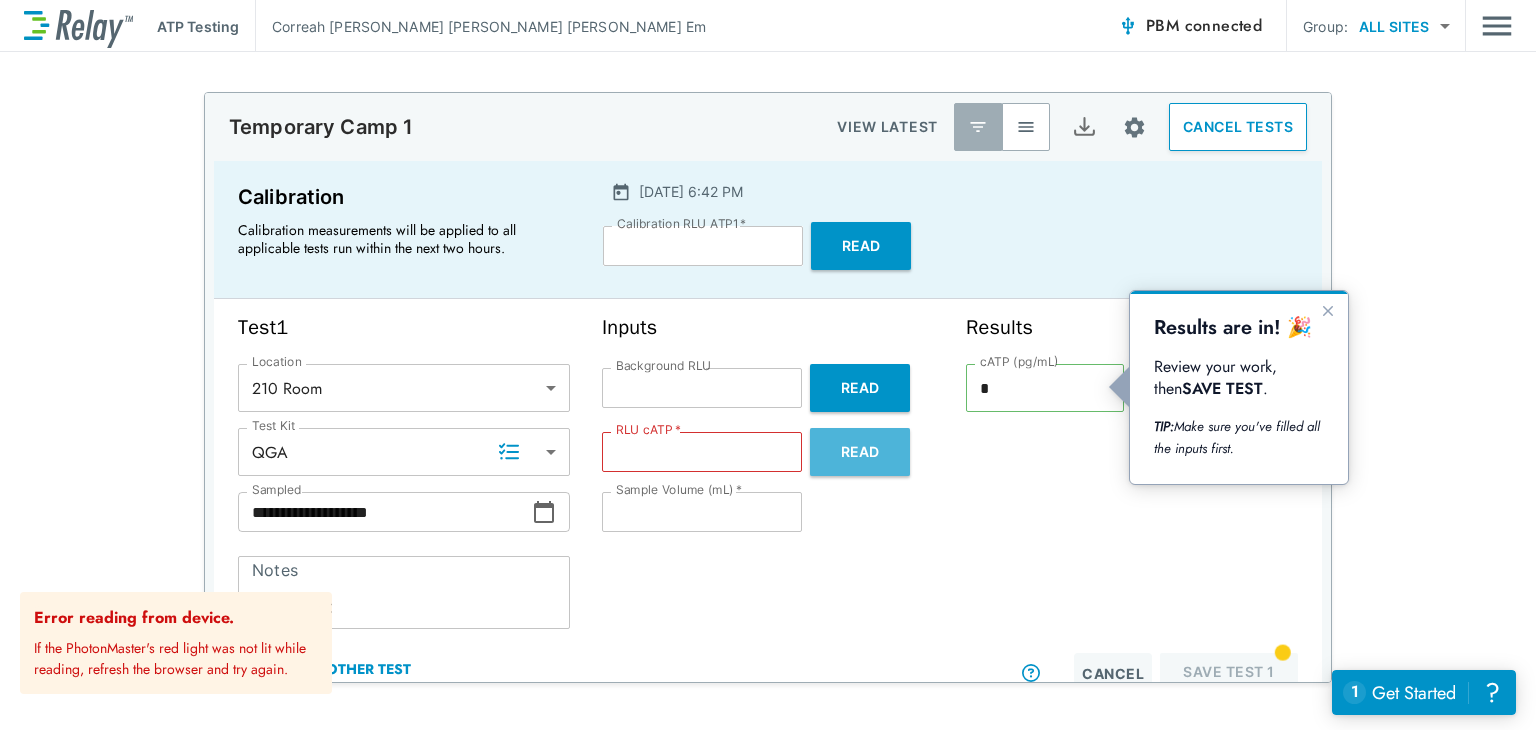 click on "Read" at bounding box center (860, 452) 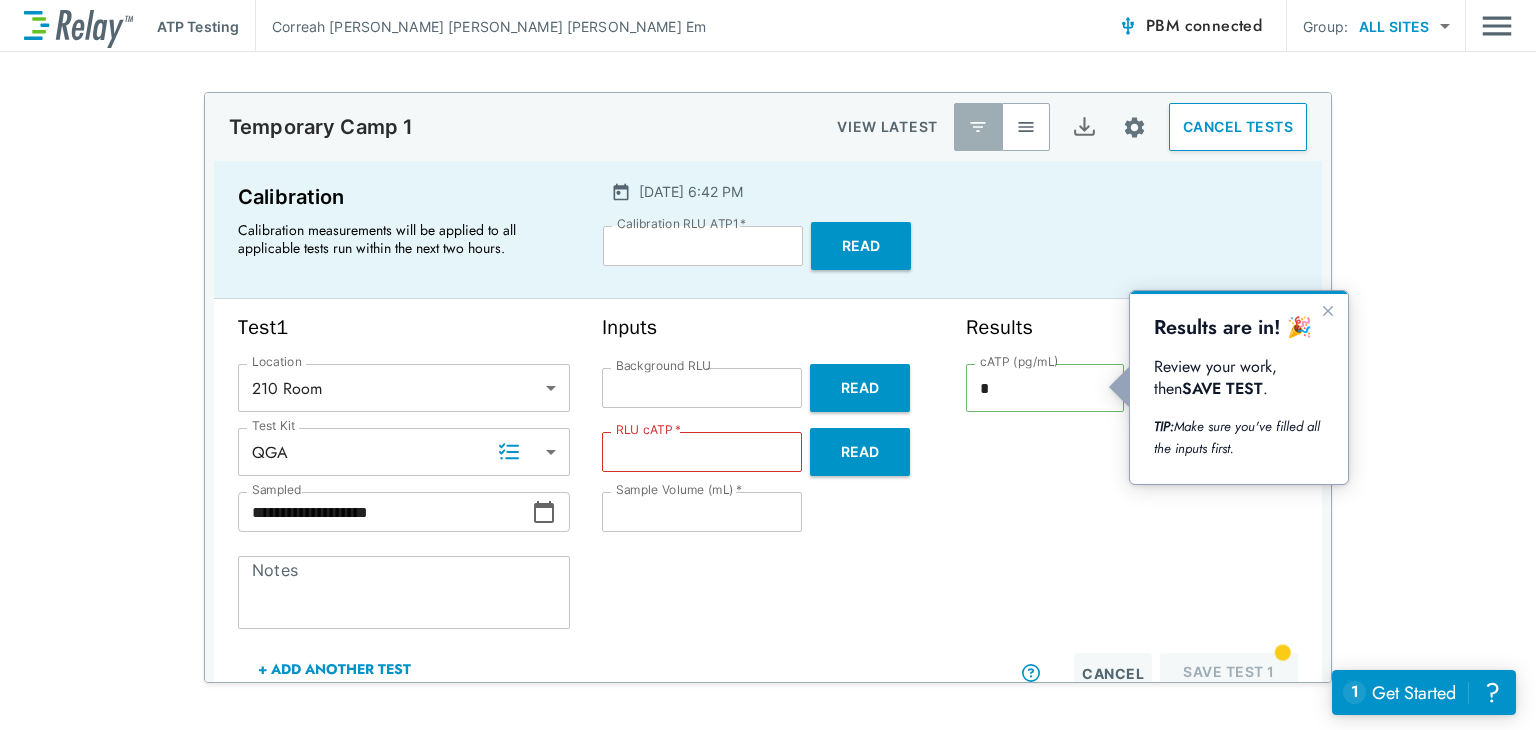 click on "Cancel Save Test 1" at bounding box center (1132, 673) 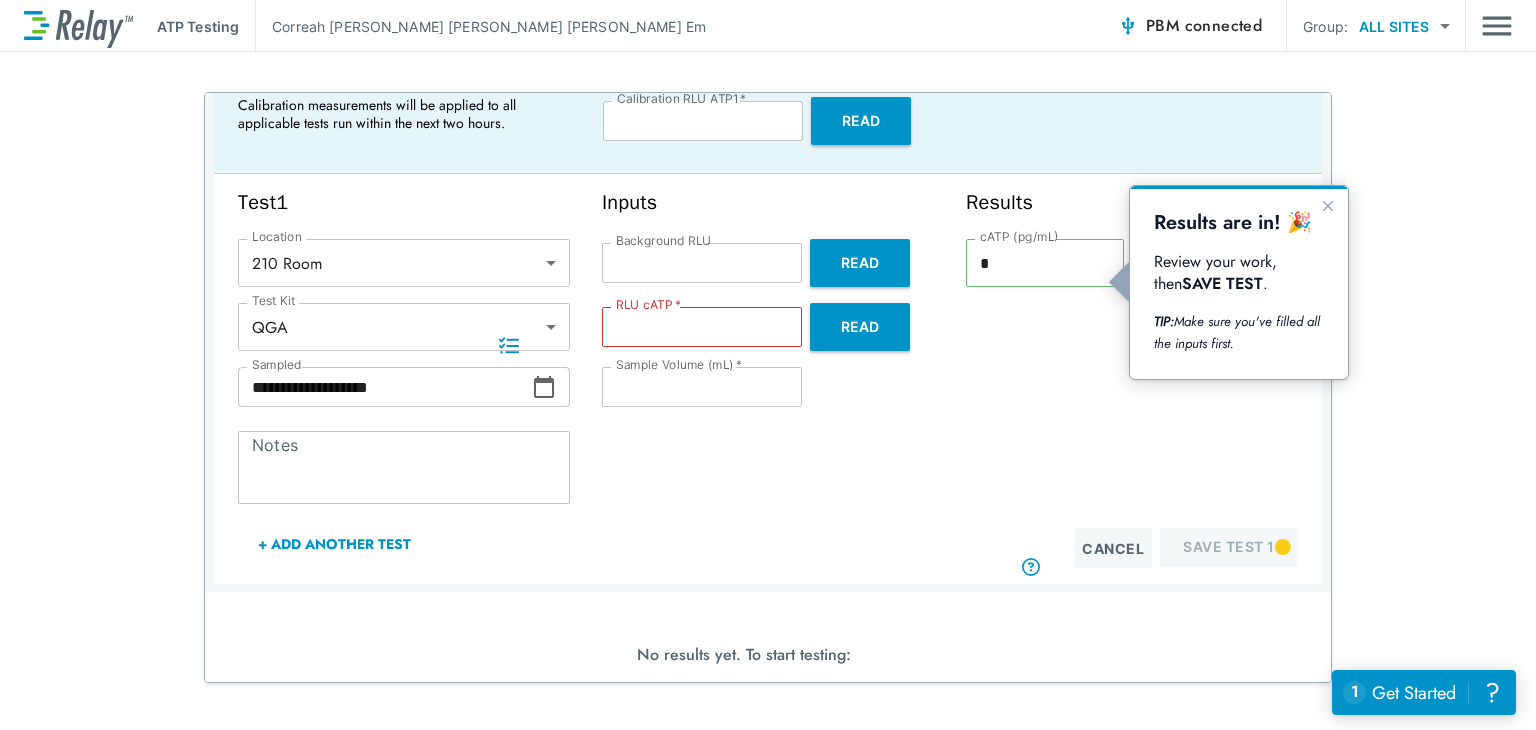 scroll, scrollTop: 129, scrollLeft: 0, axis: vertical 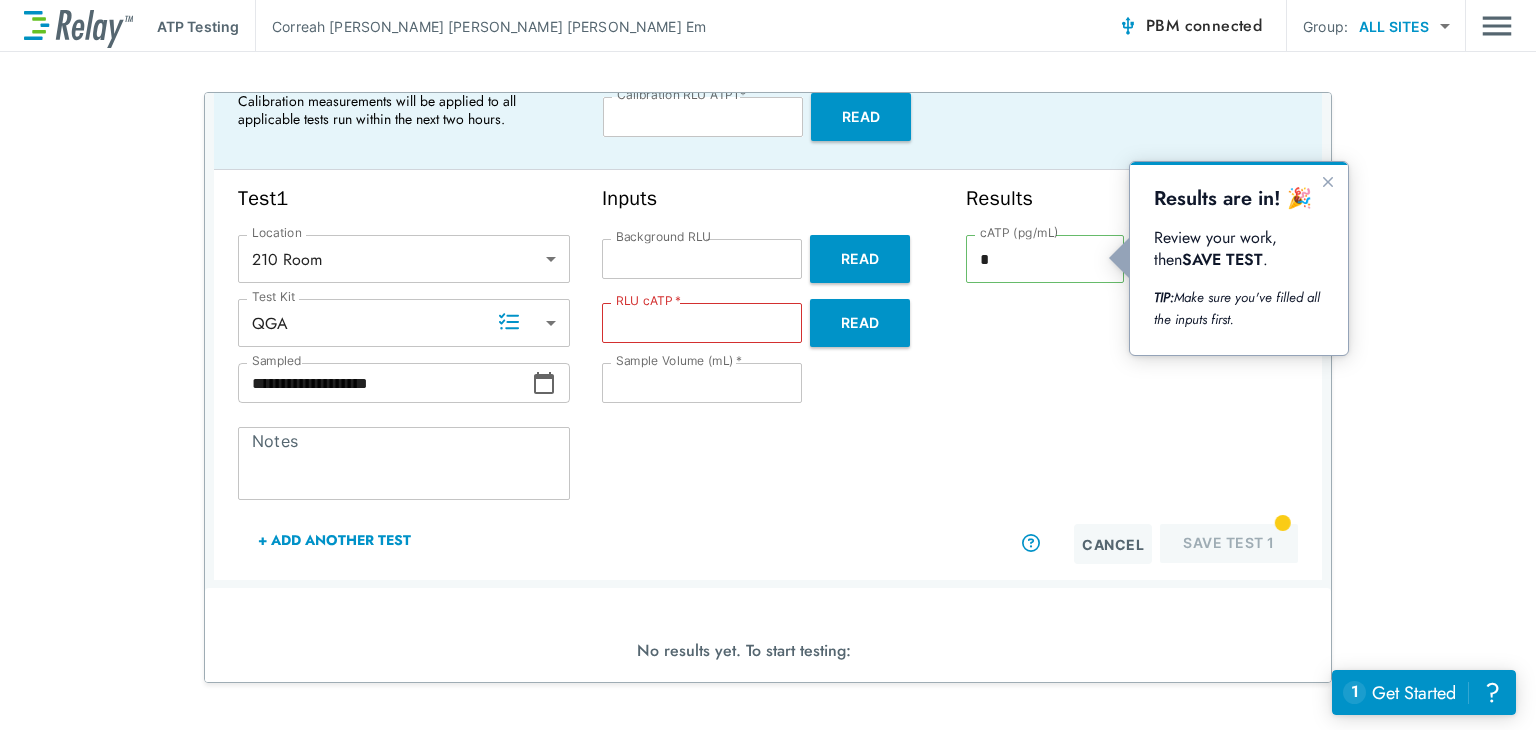 click on "Cancel Save Test 1" at bounding box center [1132, 544] 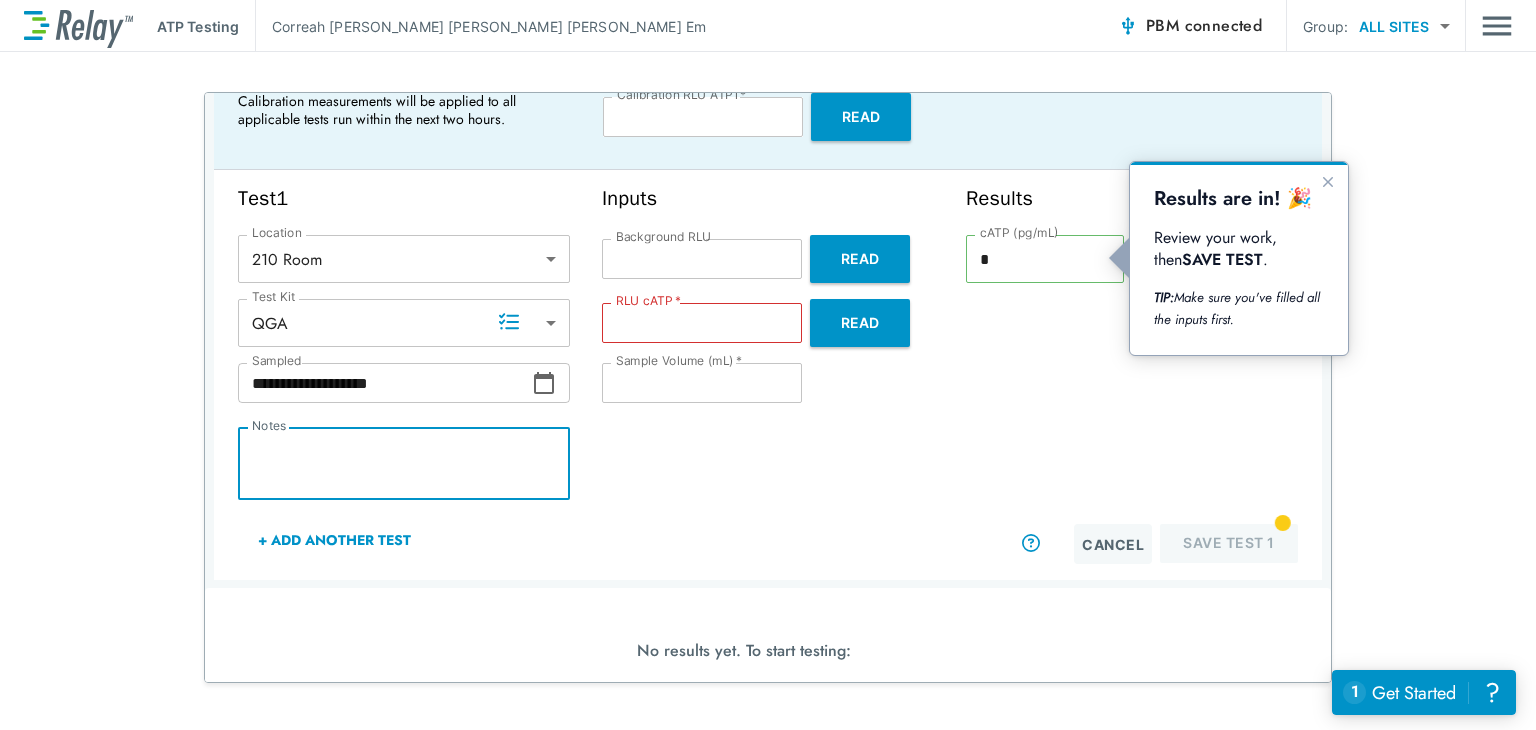 click on "Notes" at bounding box center (404, 464) 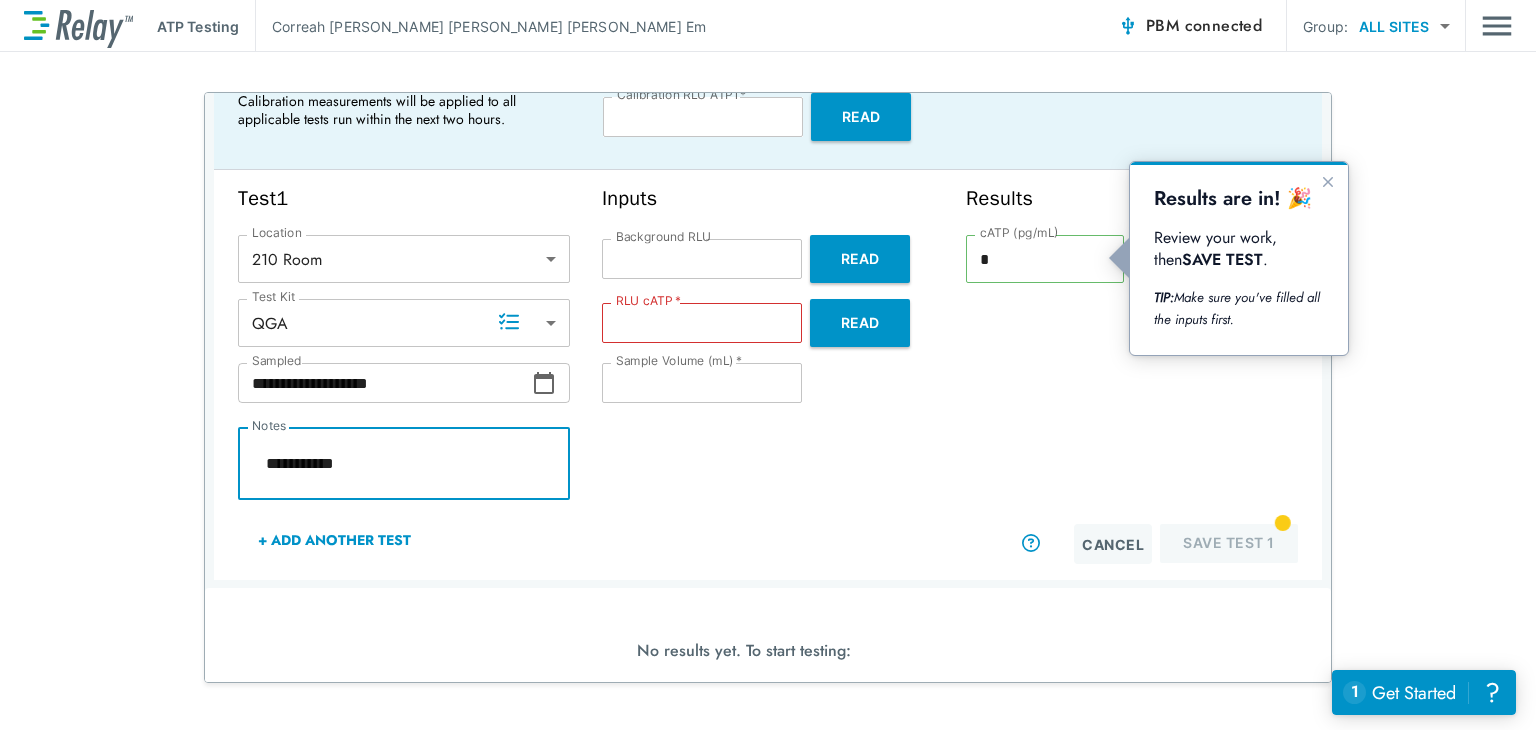 click on "**********" at bounding box center (404, 464) 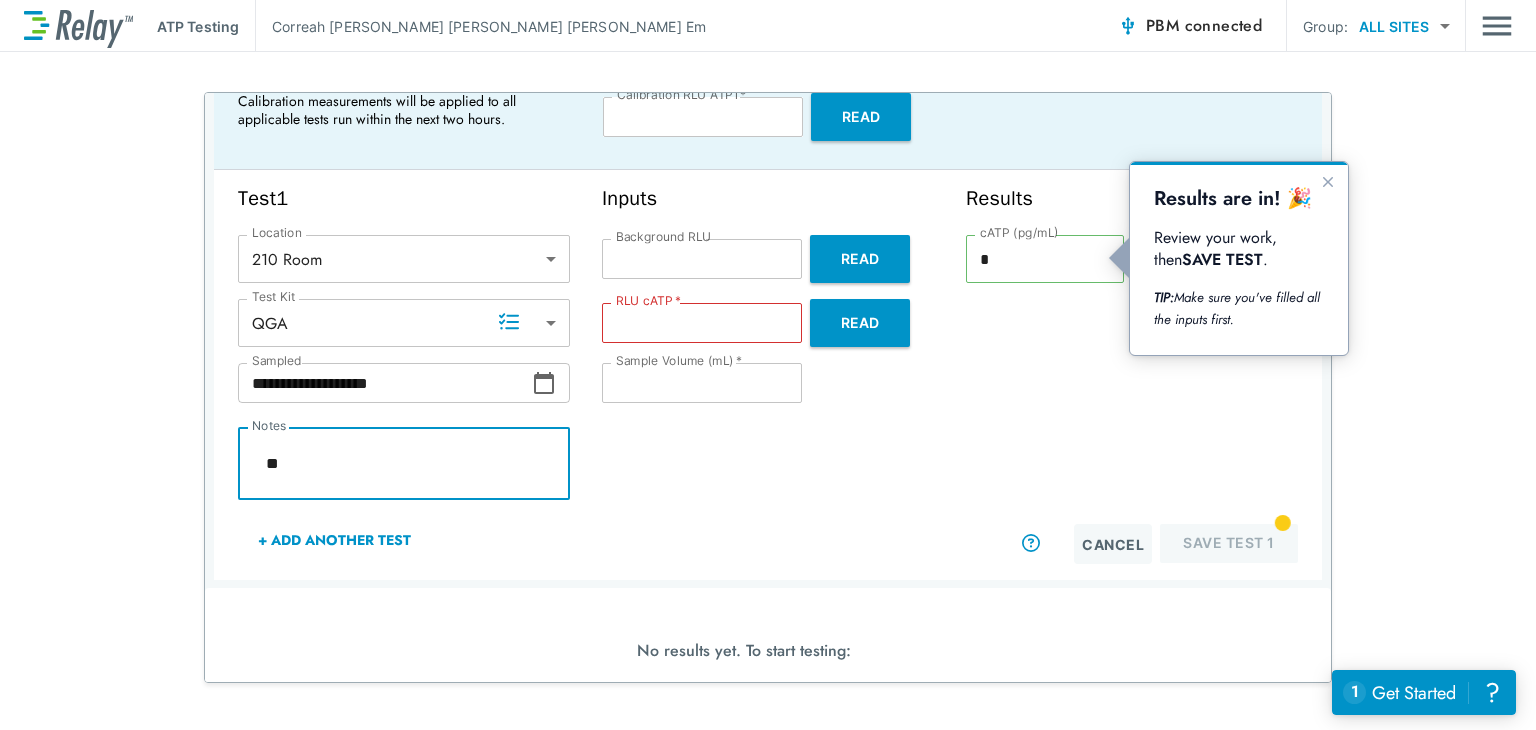 type on "*" 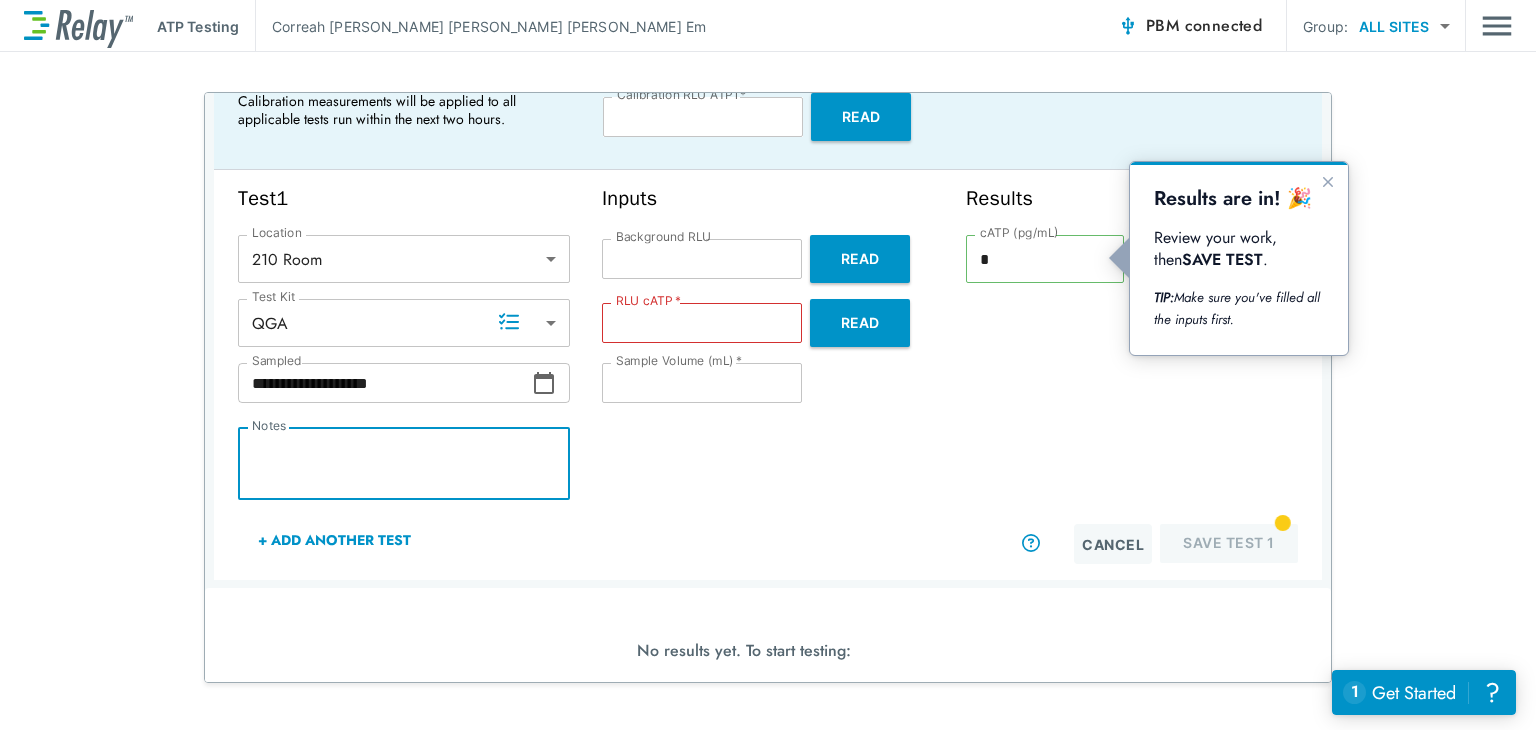 paste on "**********" 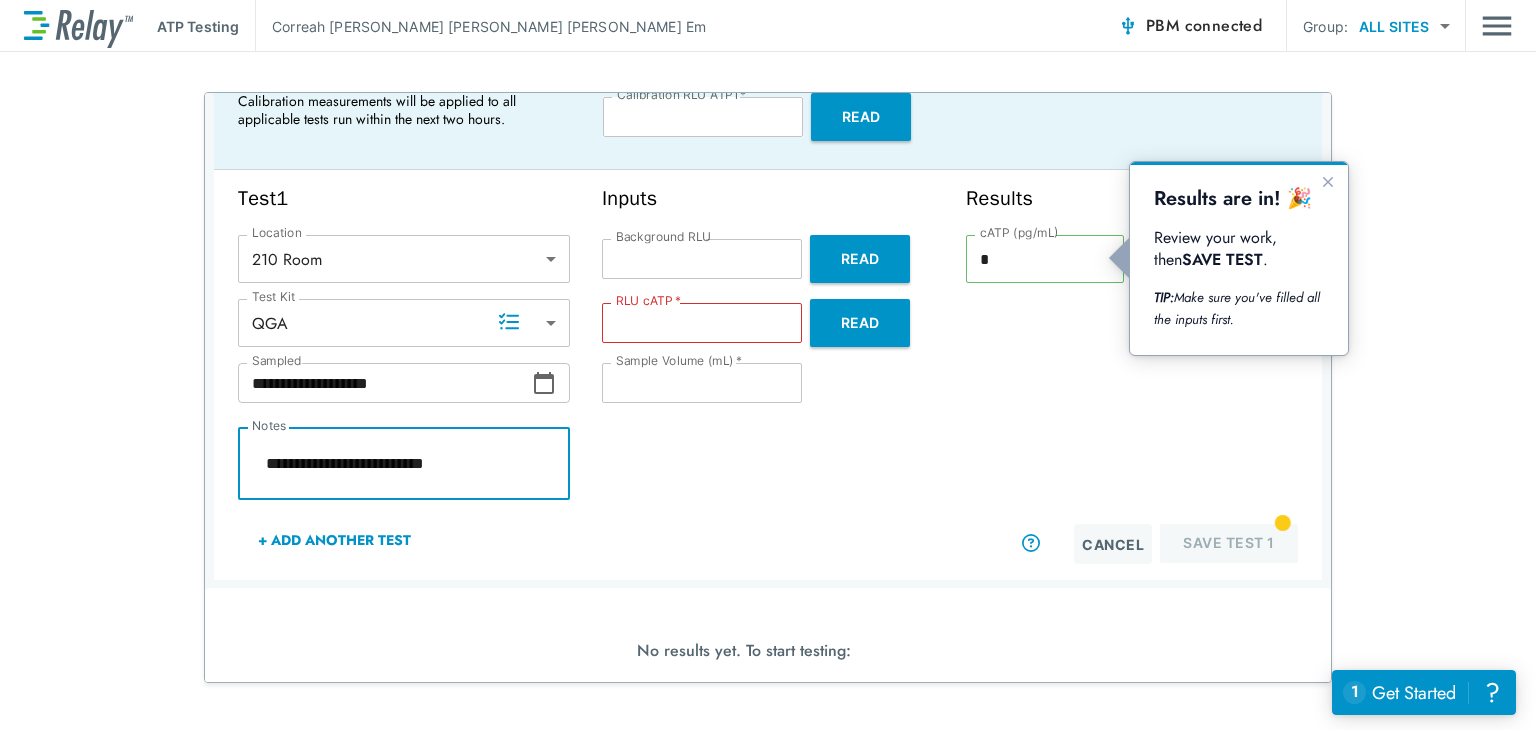type on "**********" 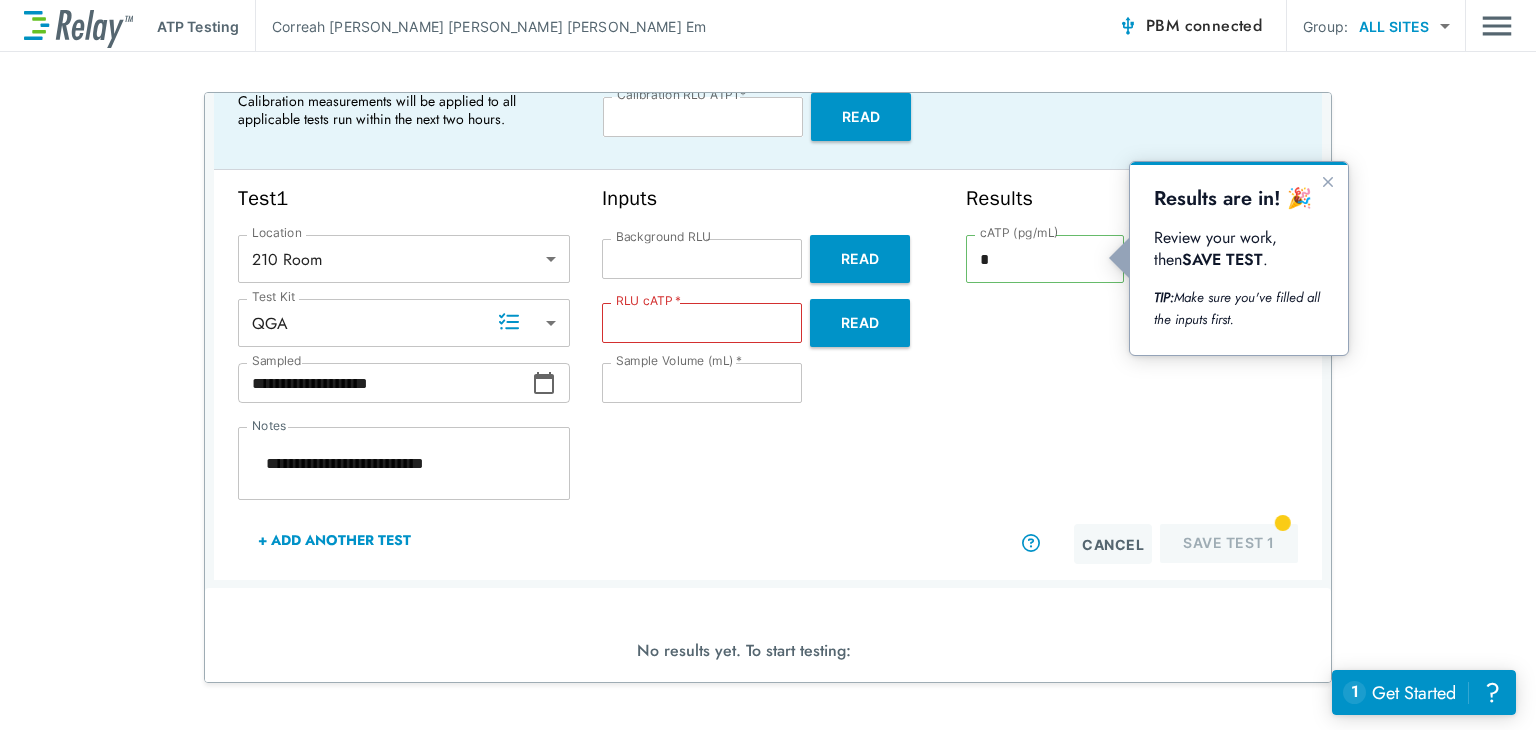 click on "Cancel Save Test 1" at bounding box center [1132, 544] 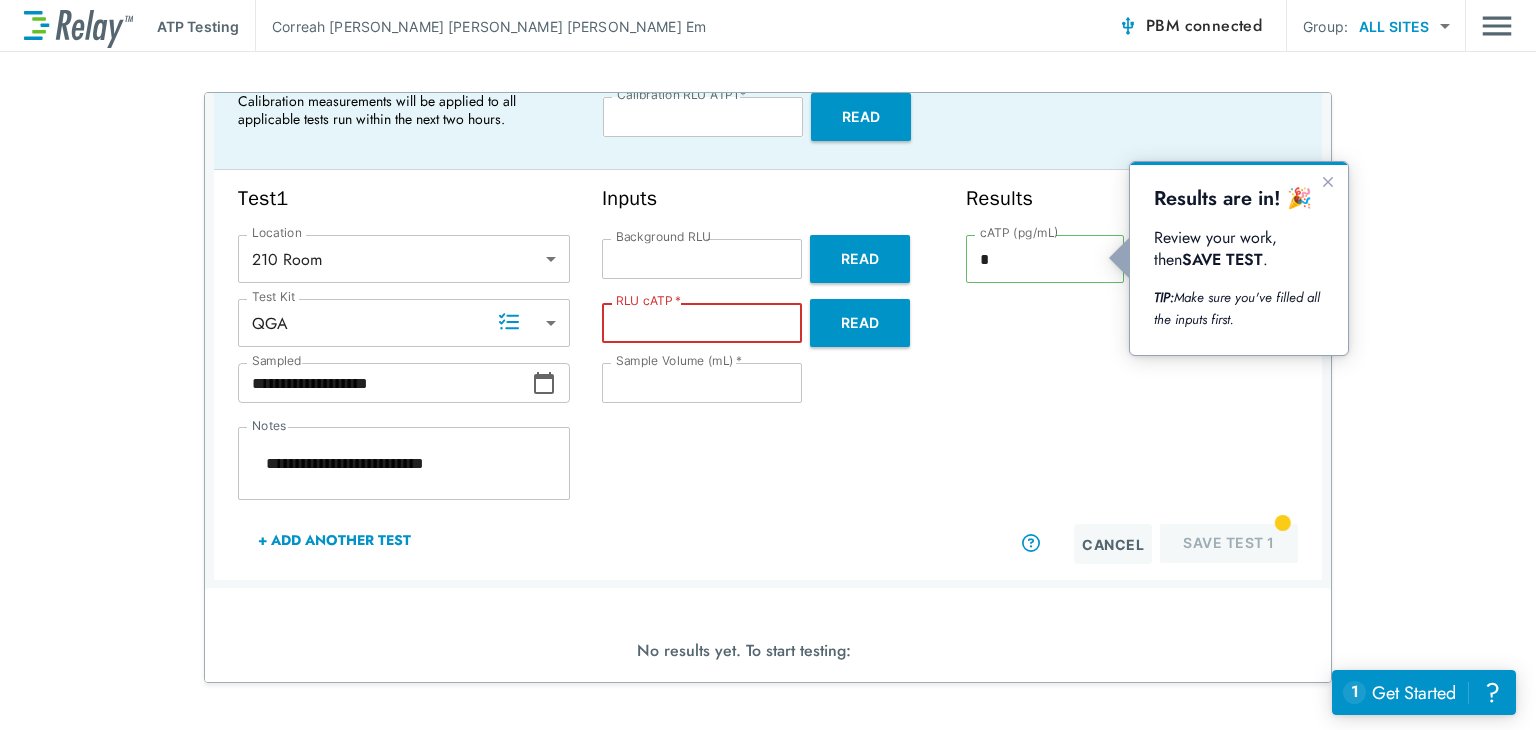click on "RLU cATP   *" at bounding box center (702, 323) 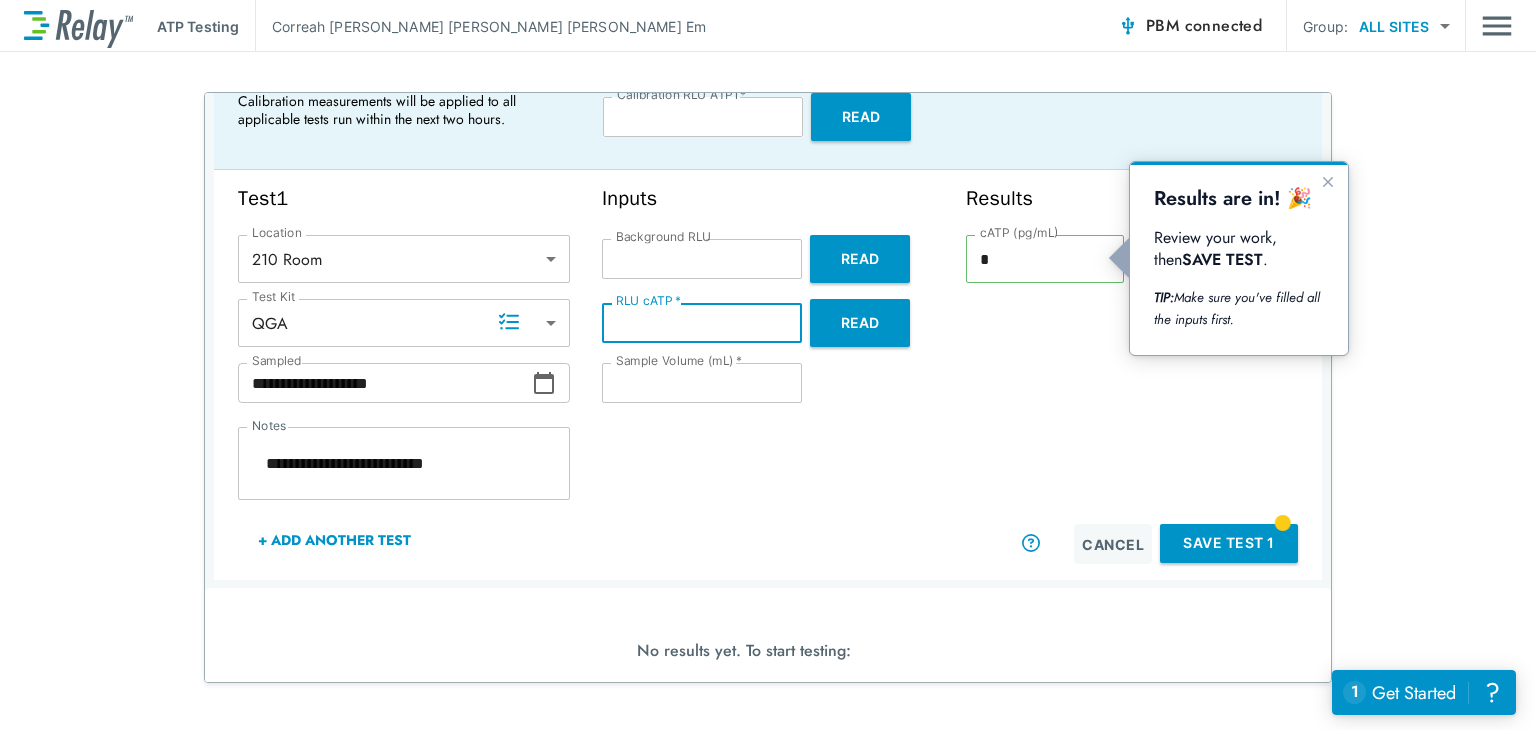 type on "***" 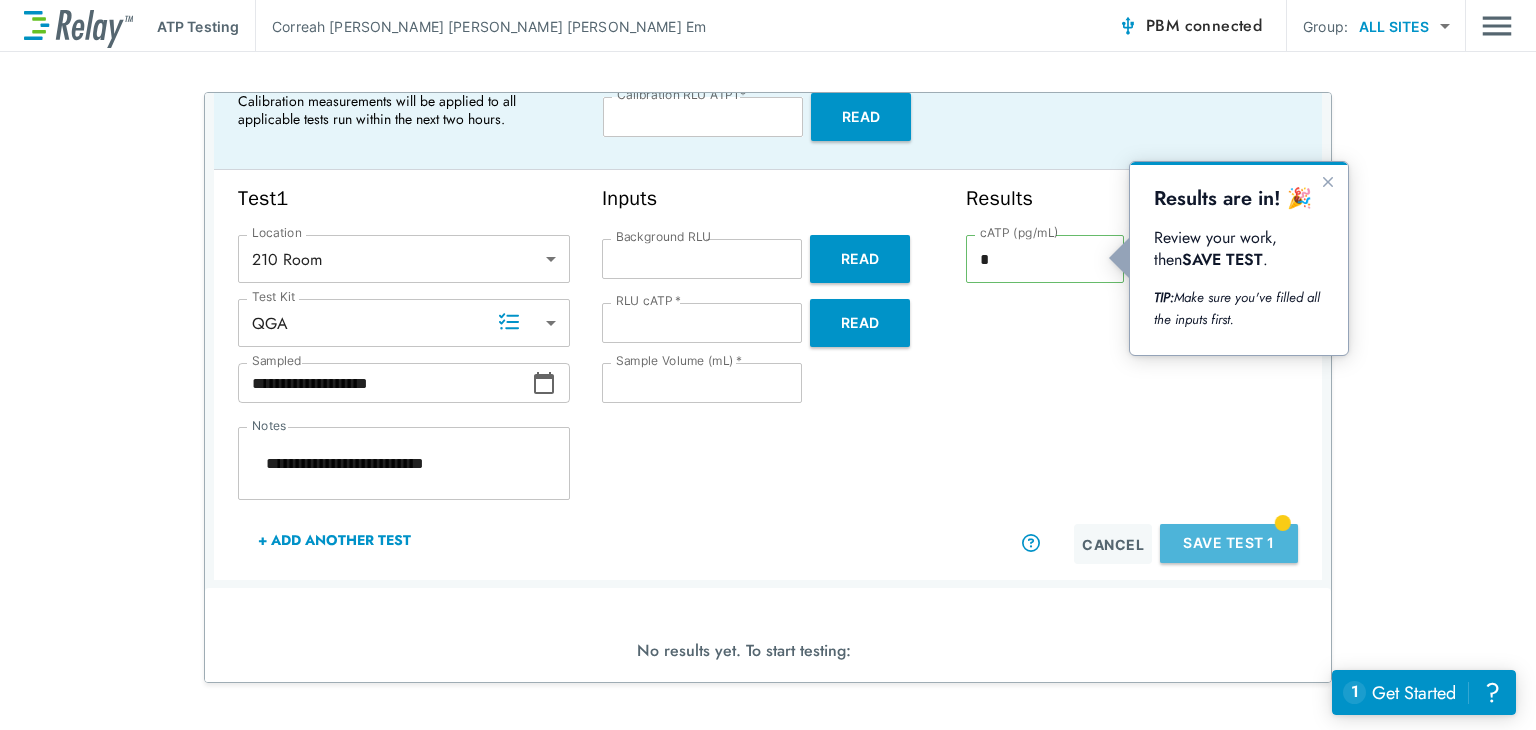 click on "Save Test 1" at bounding box center [1229, 543] 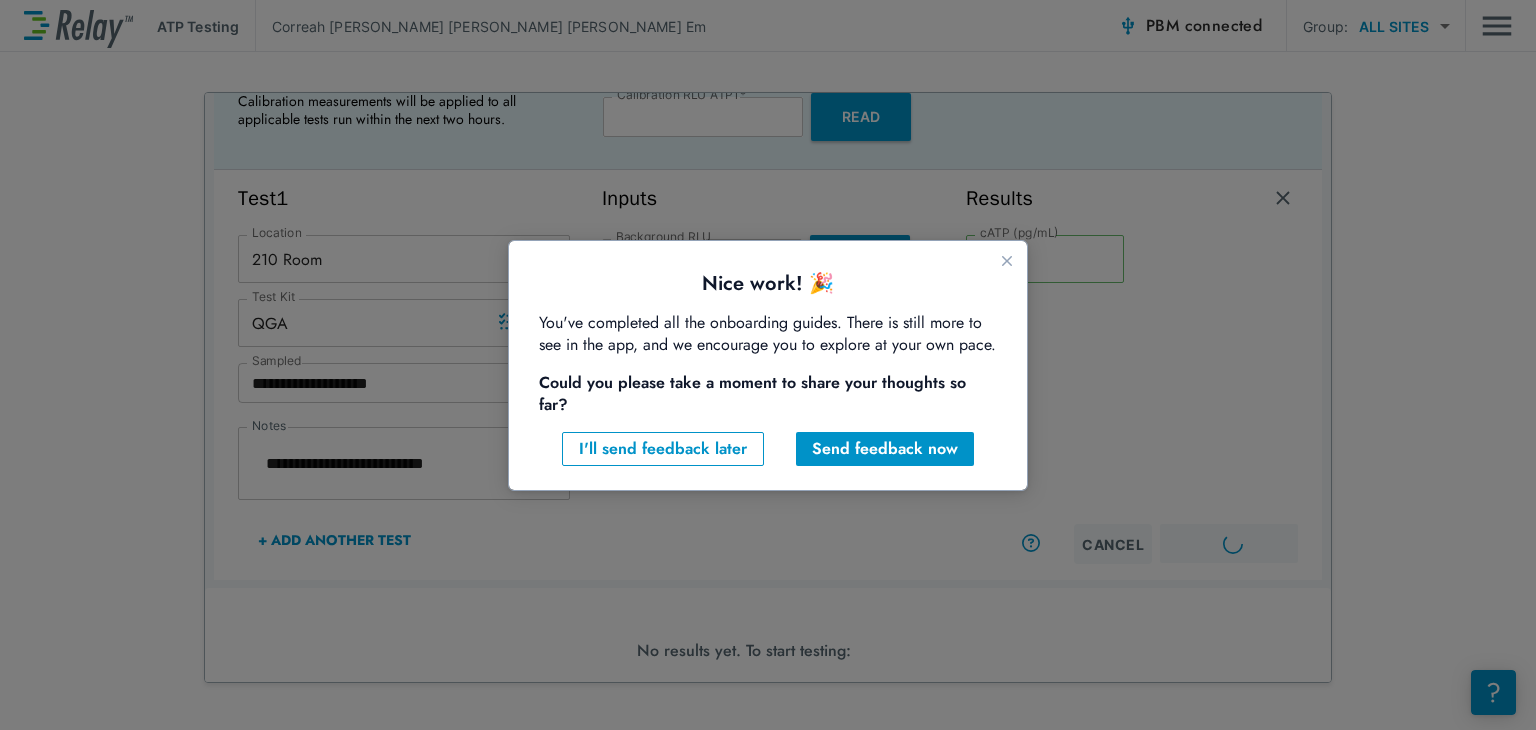 scroll, scrollTop: 0, scrollLeft: 0, axis: both 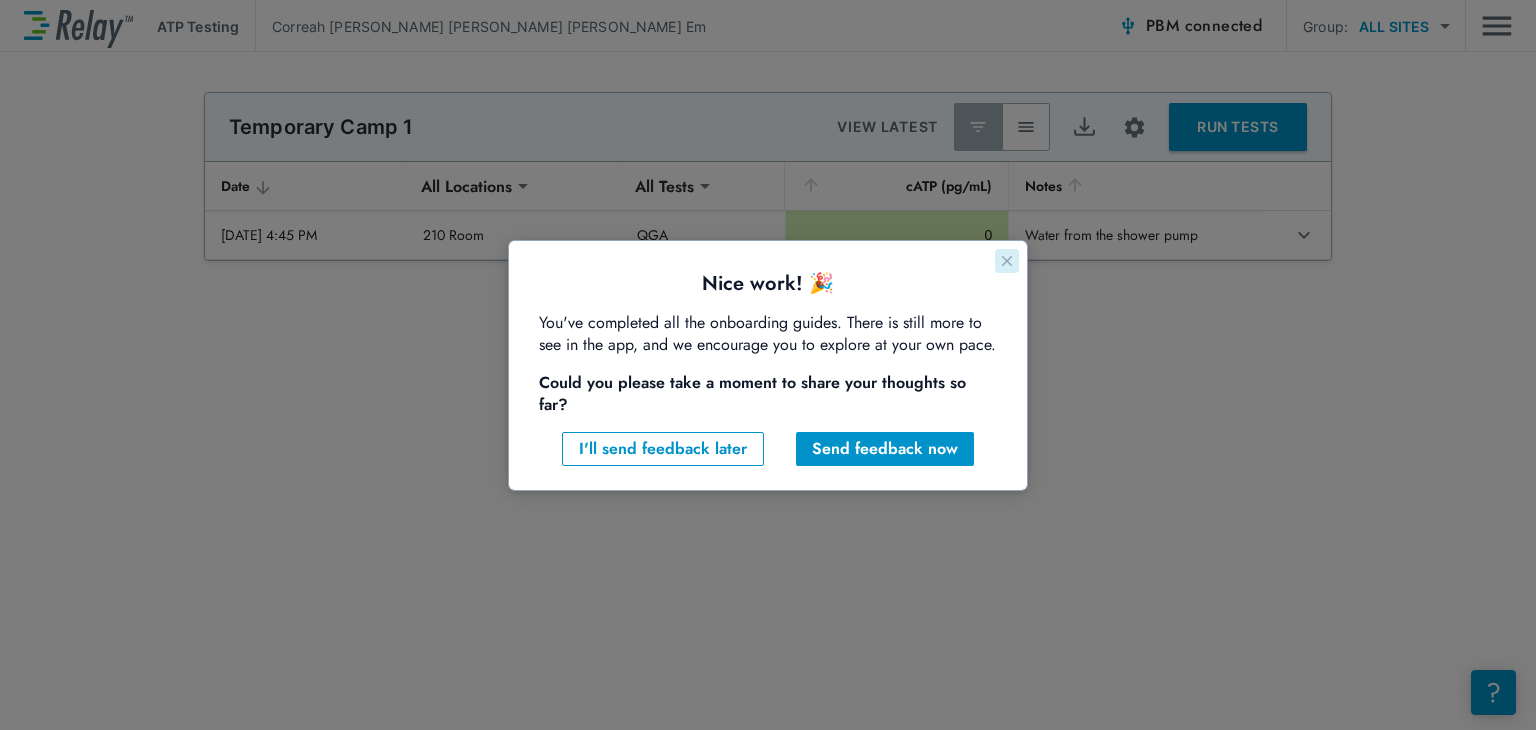 click 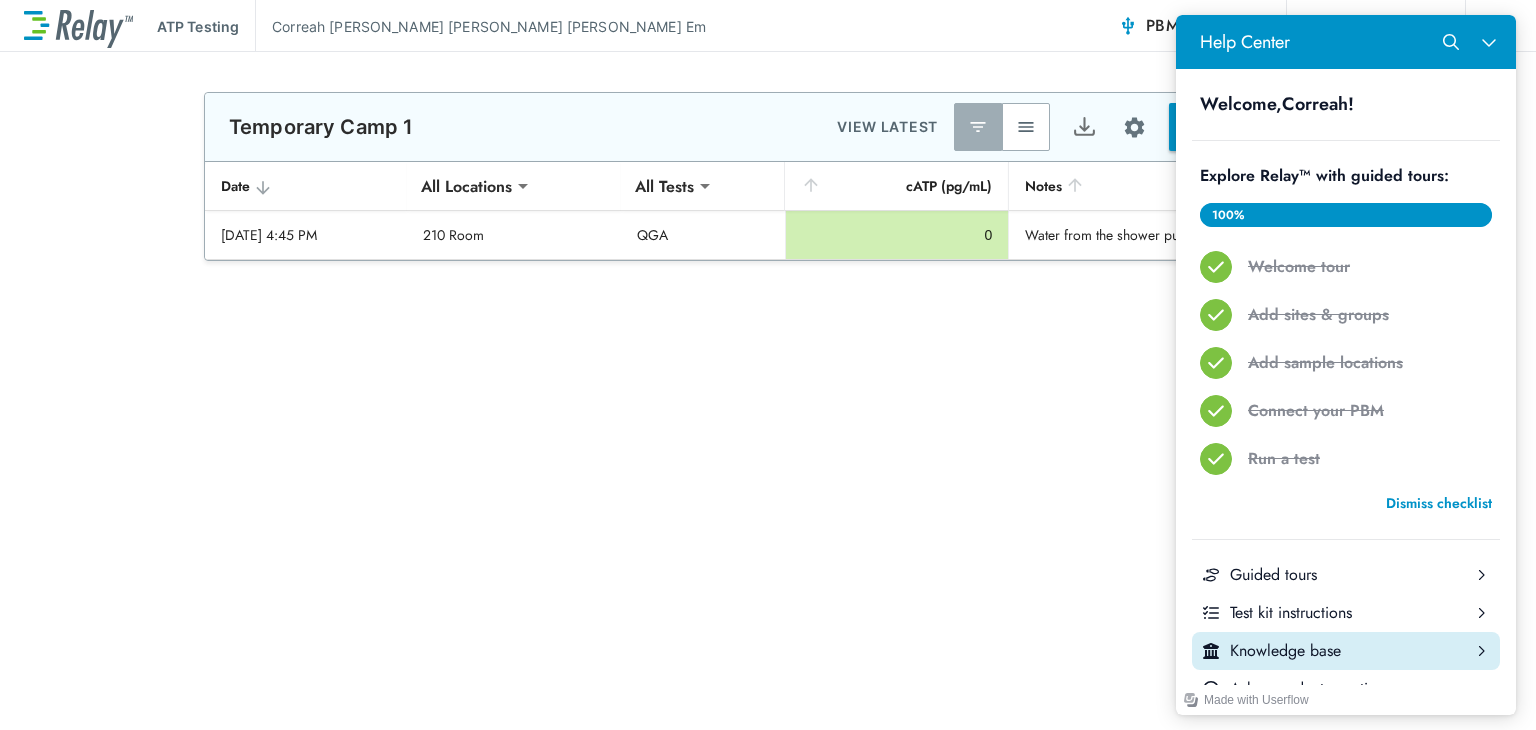 click 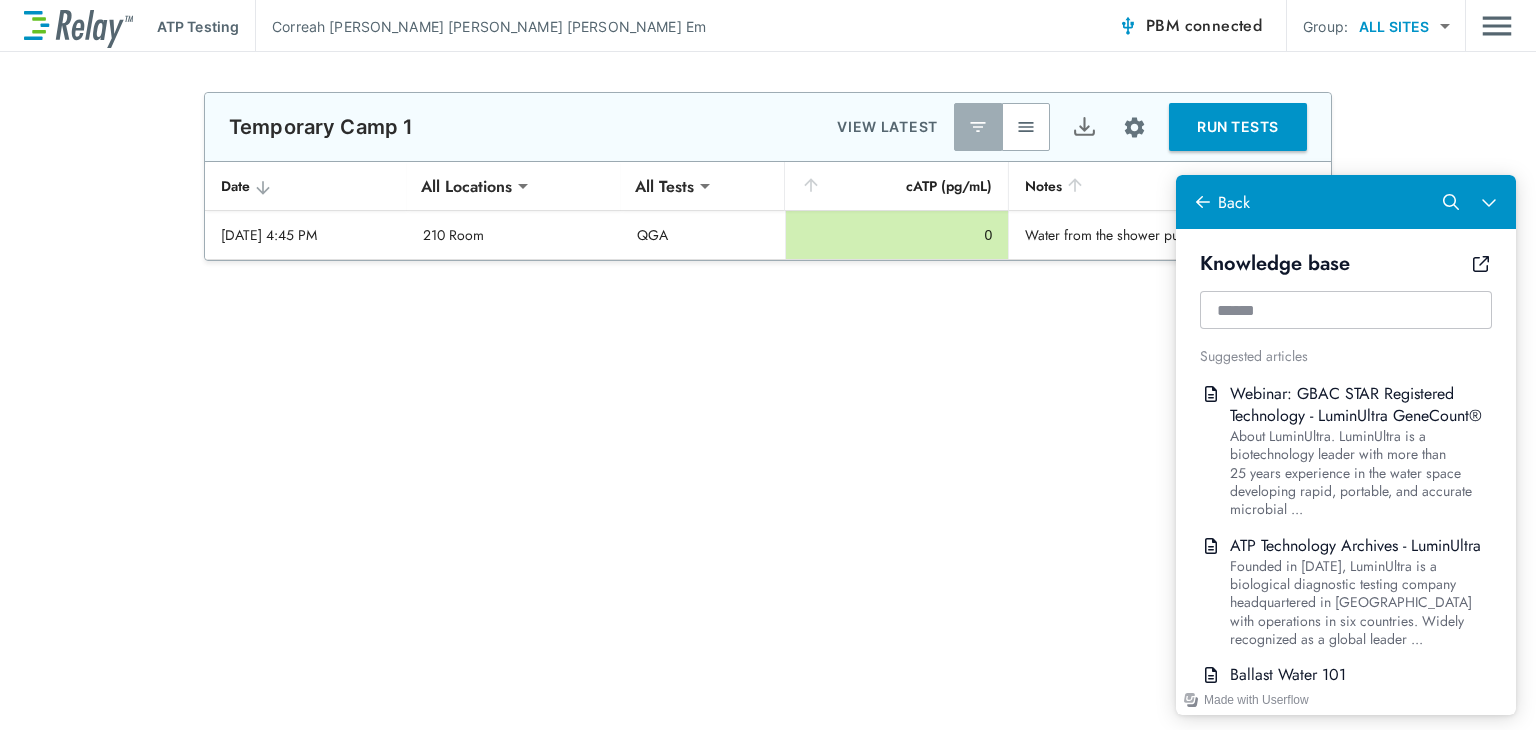 click on "**********" at bounding box center [768, 541] 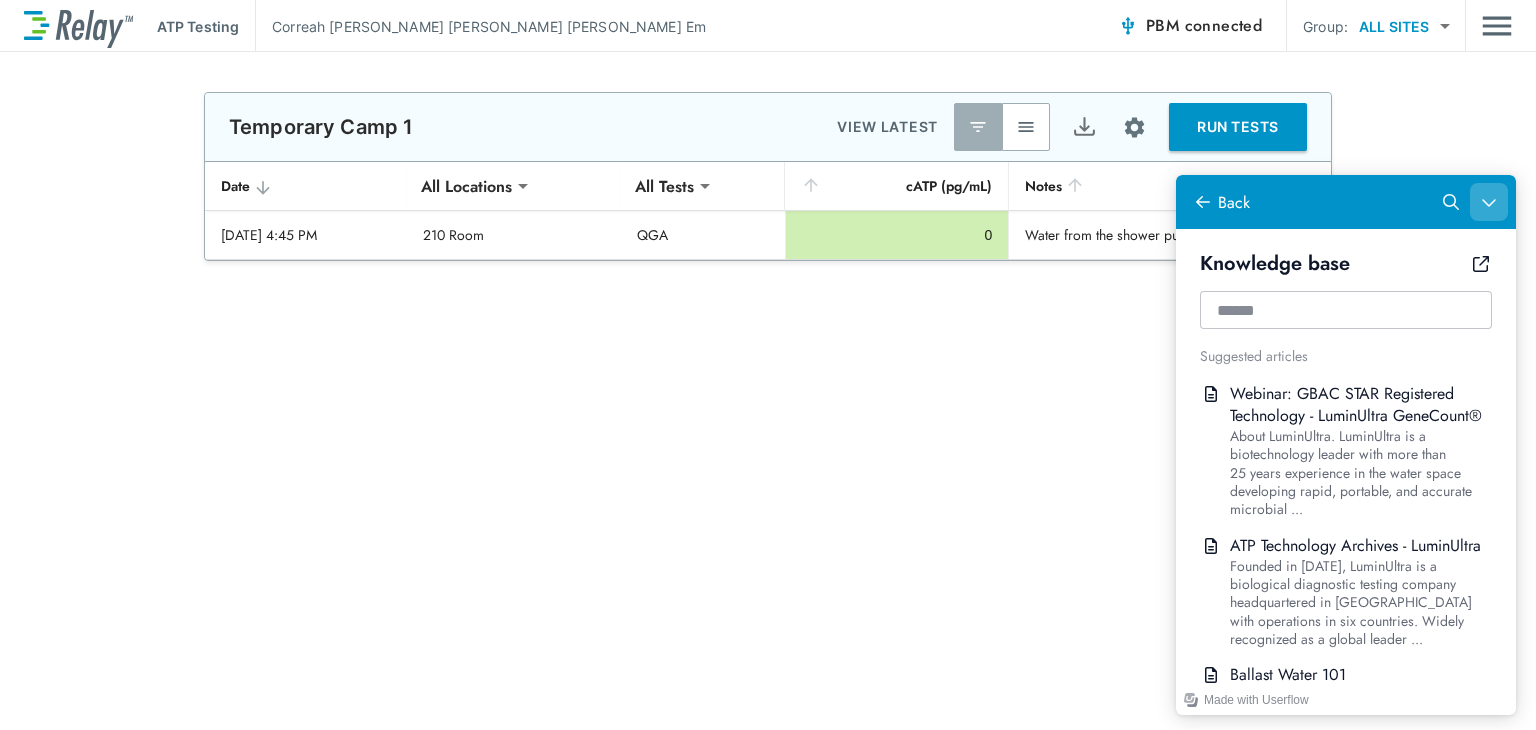 click 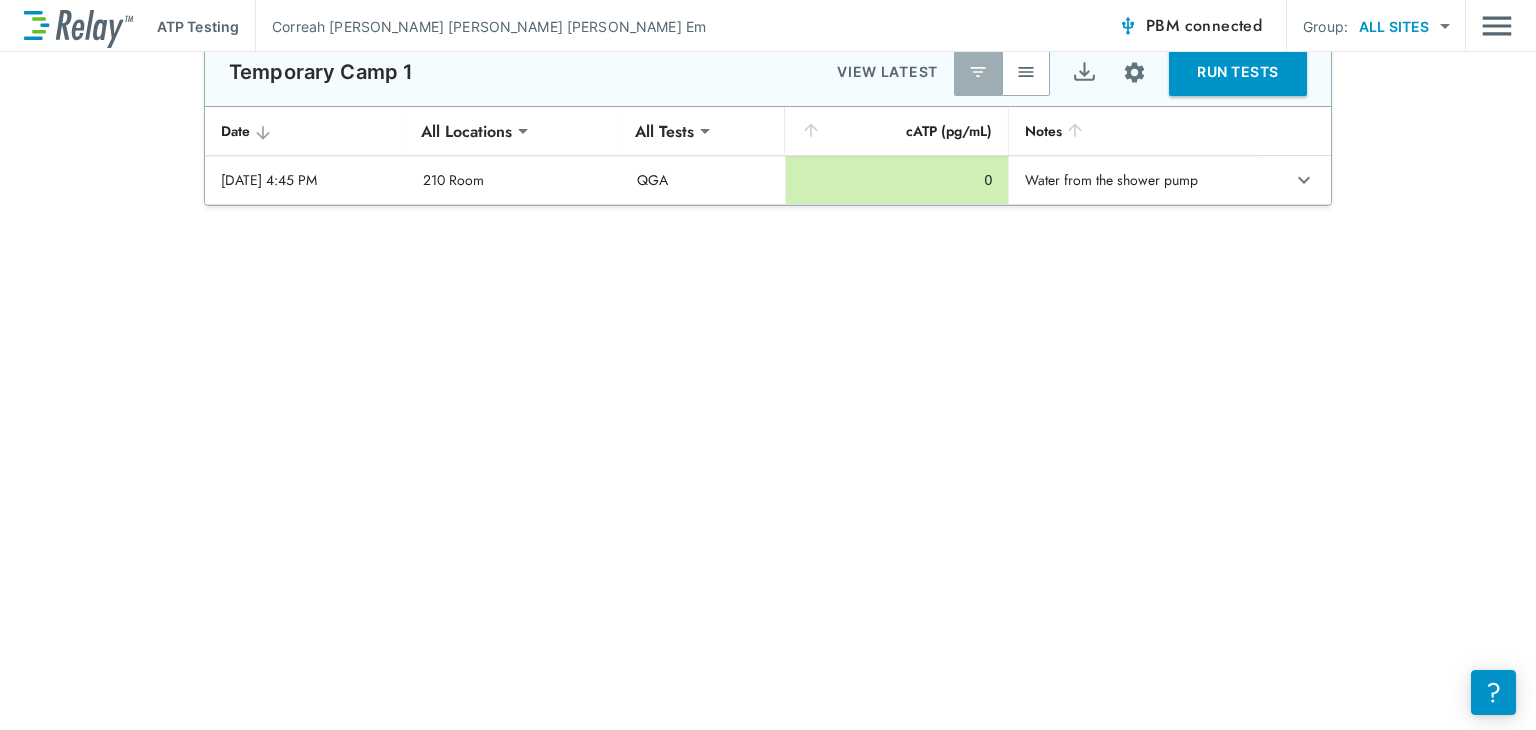 scroll, scrollTop: 6, scrollLeft: 0, axis: vertical 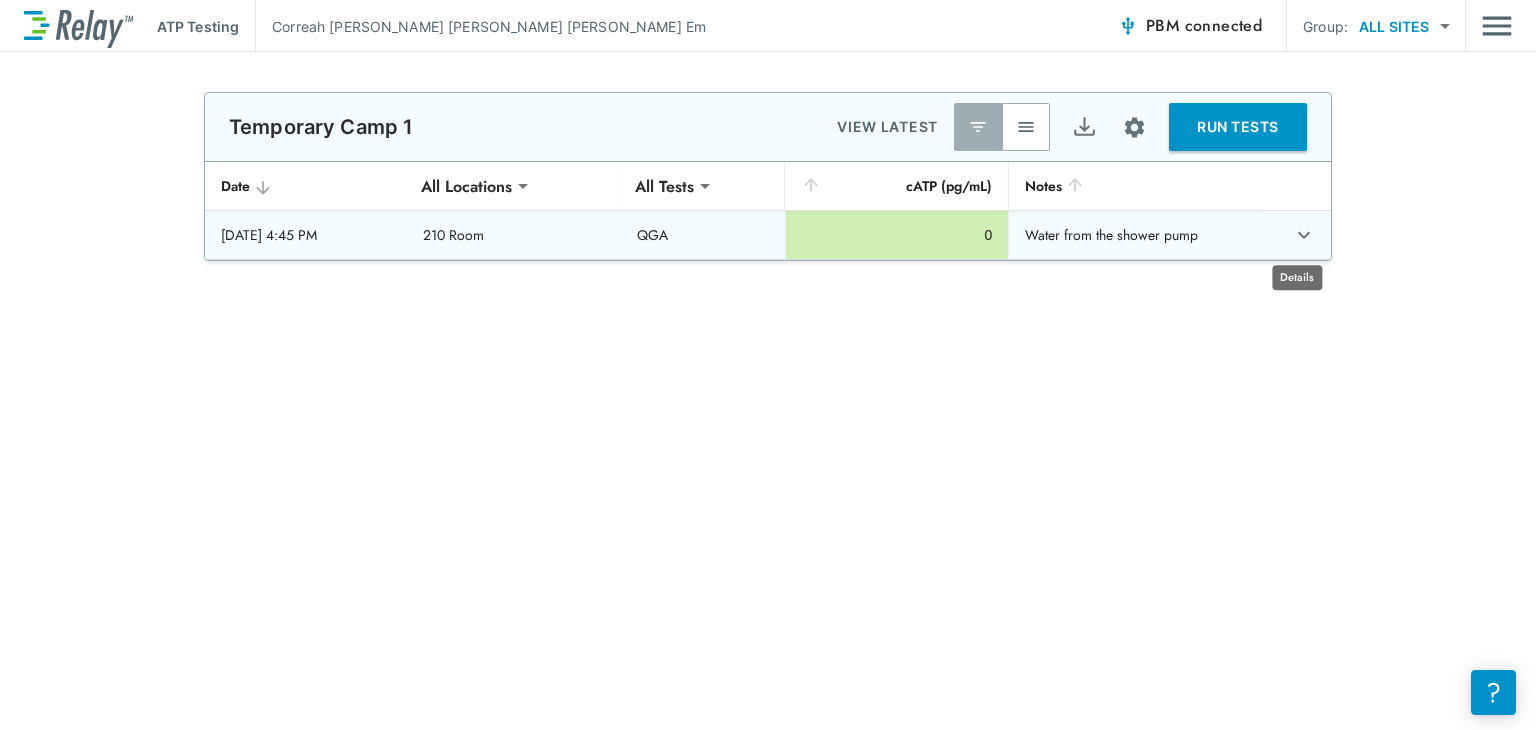 click 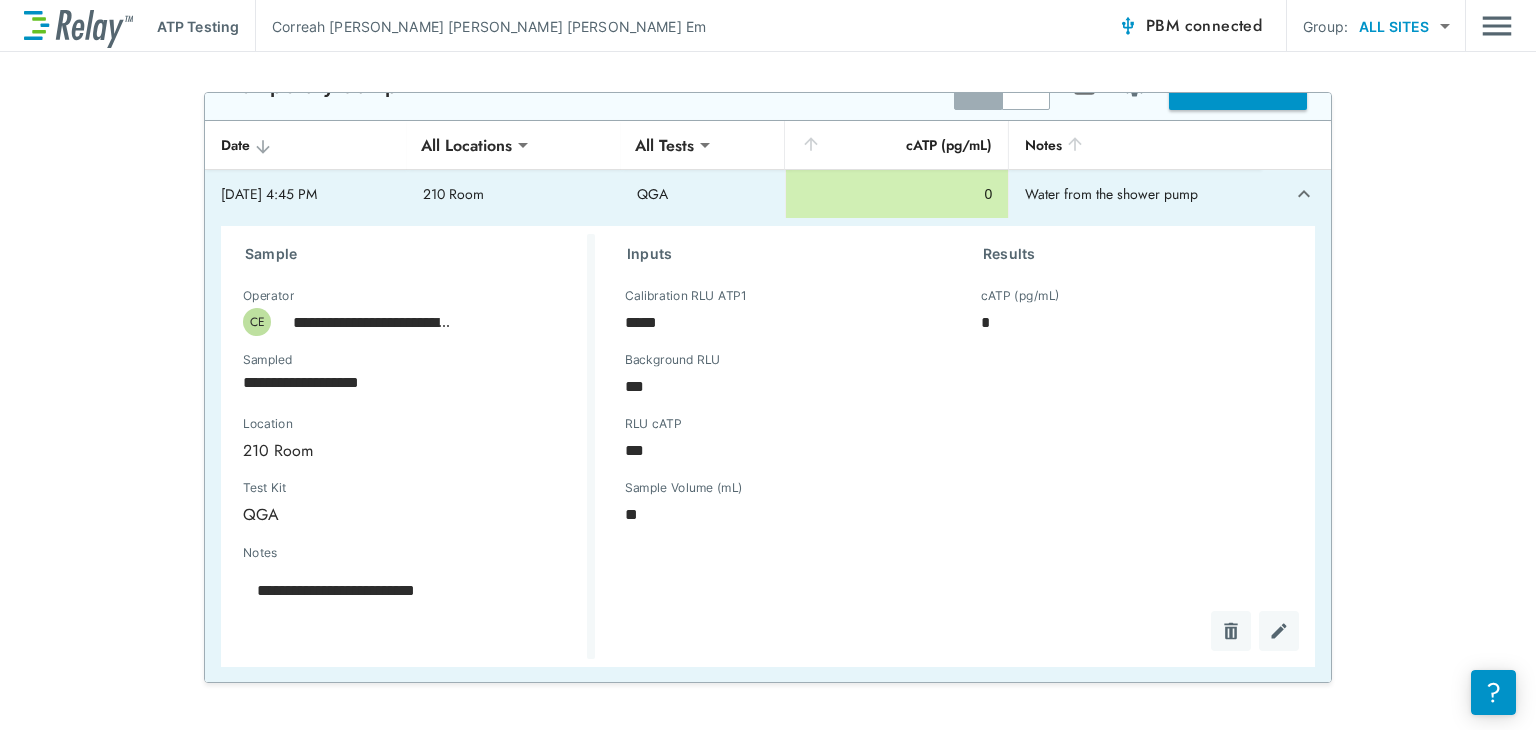 scroll, scrollTop: 0, scrollLeft: 0, axis: both 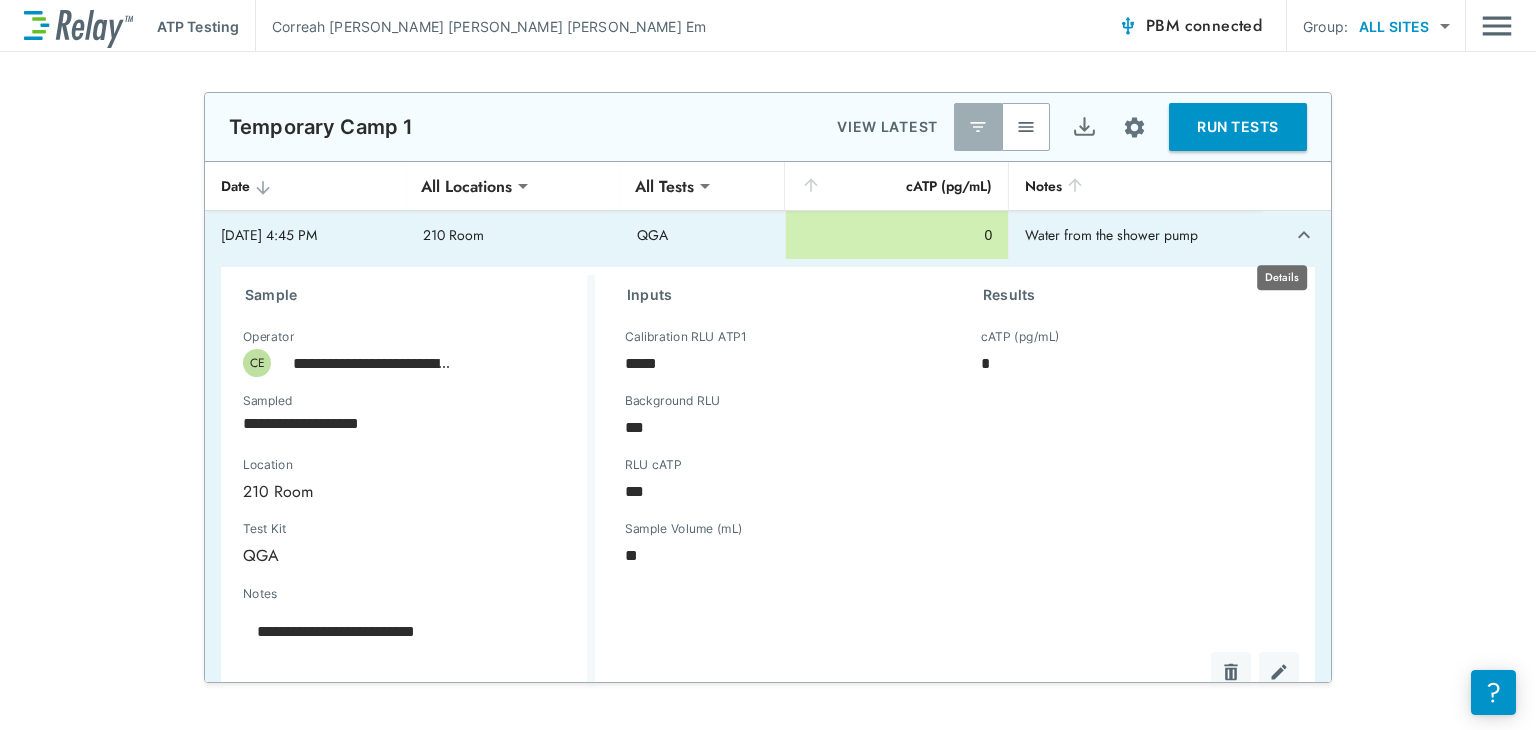 type on "*" 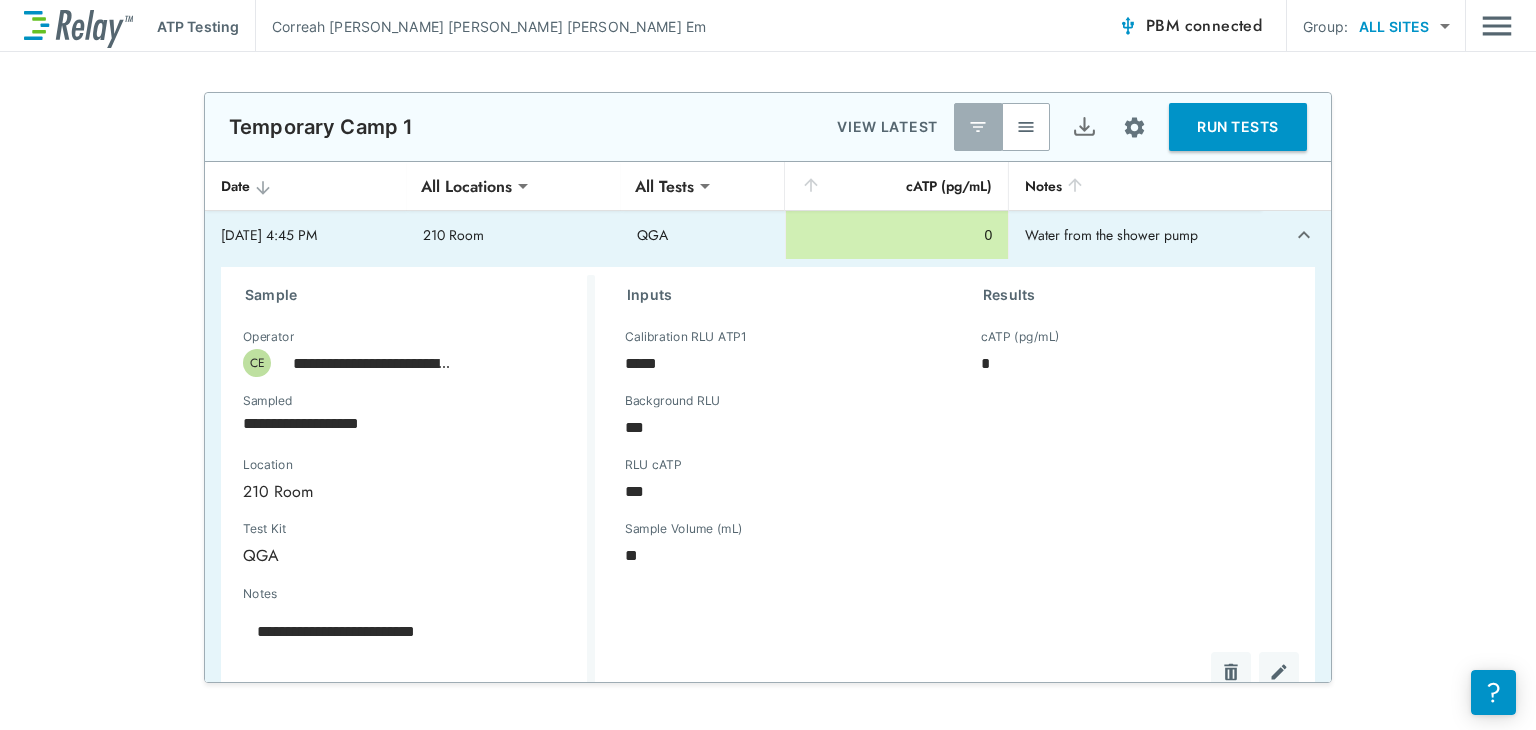 click on "**********" at bounding box center [768, 387] 